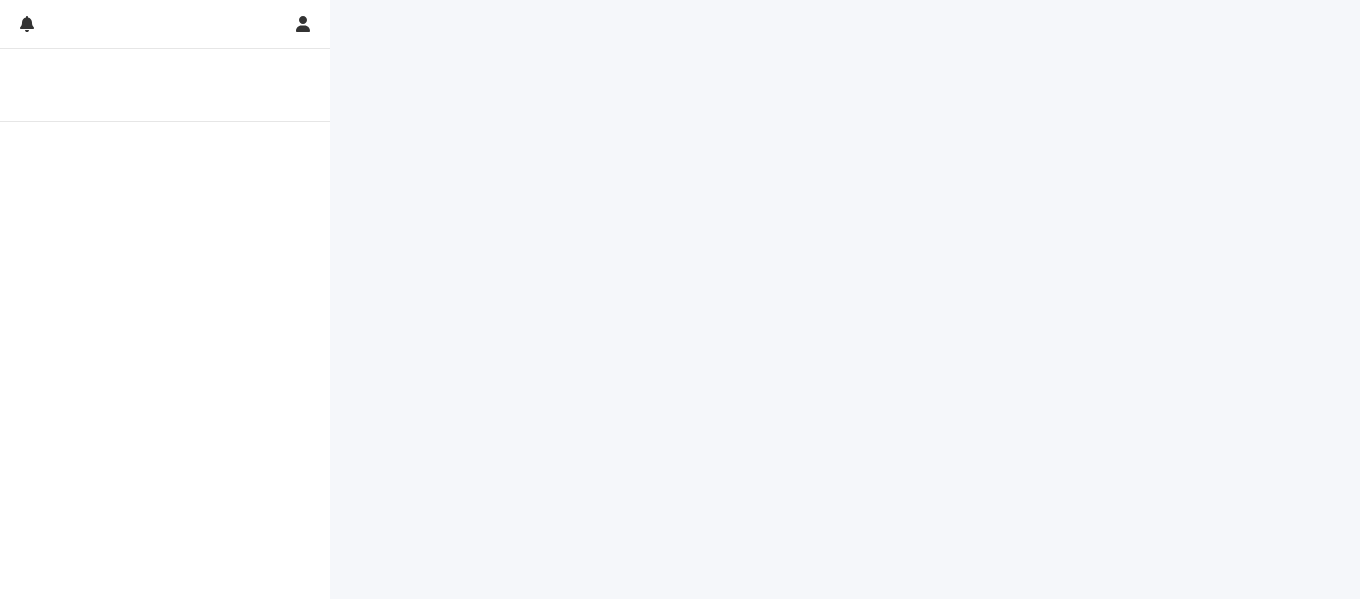scroll, scrollTop: 0, scrollLeft: 0, axis: both 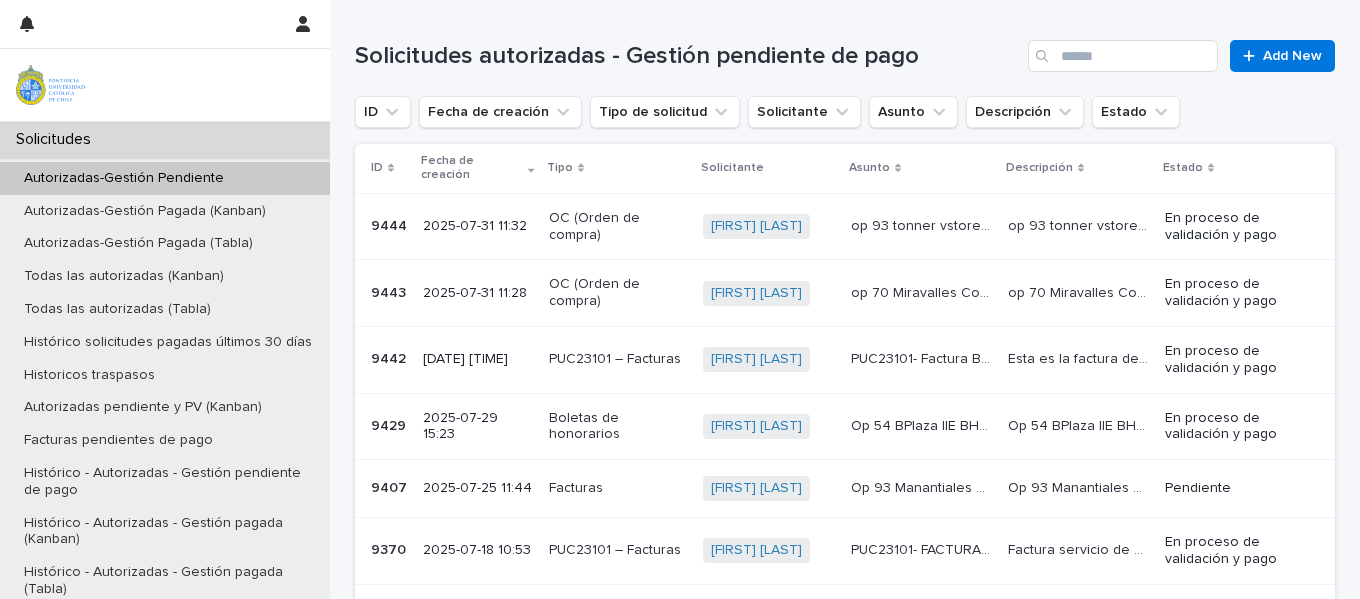 click on "9429" at bounding box center [390, 424] 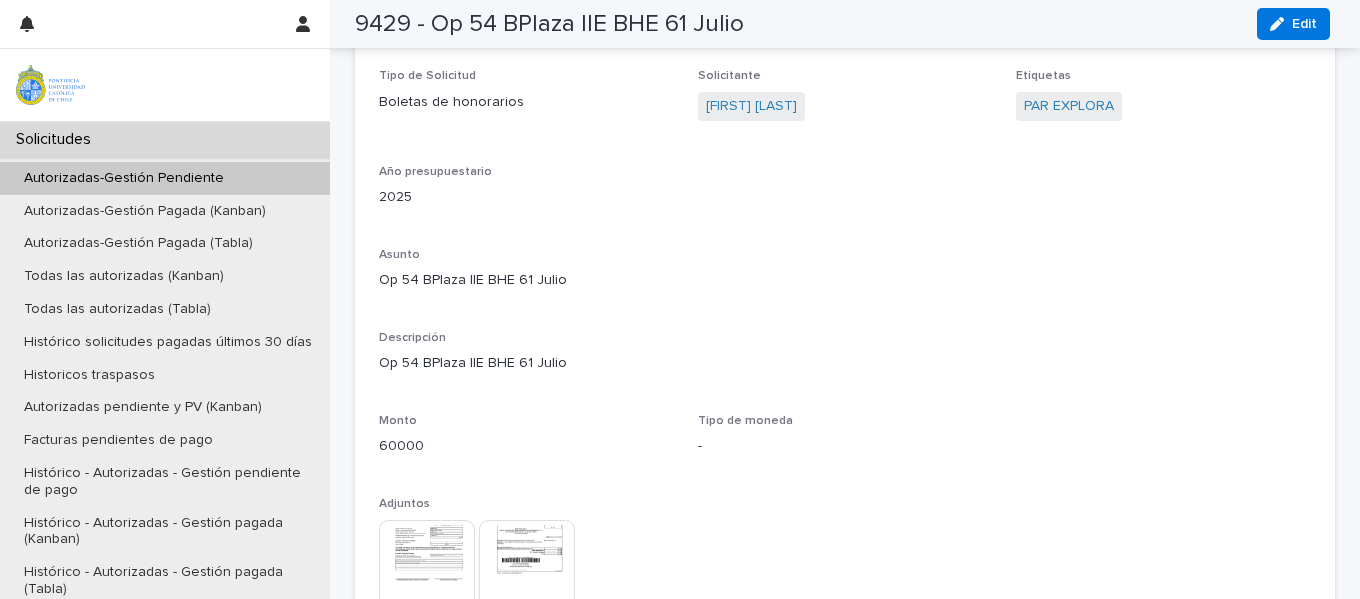 scroll, scrollTop: 1600, scrollLeft: 0, axis: vertical 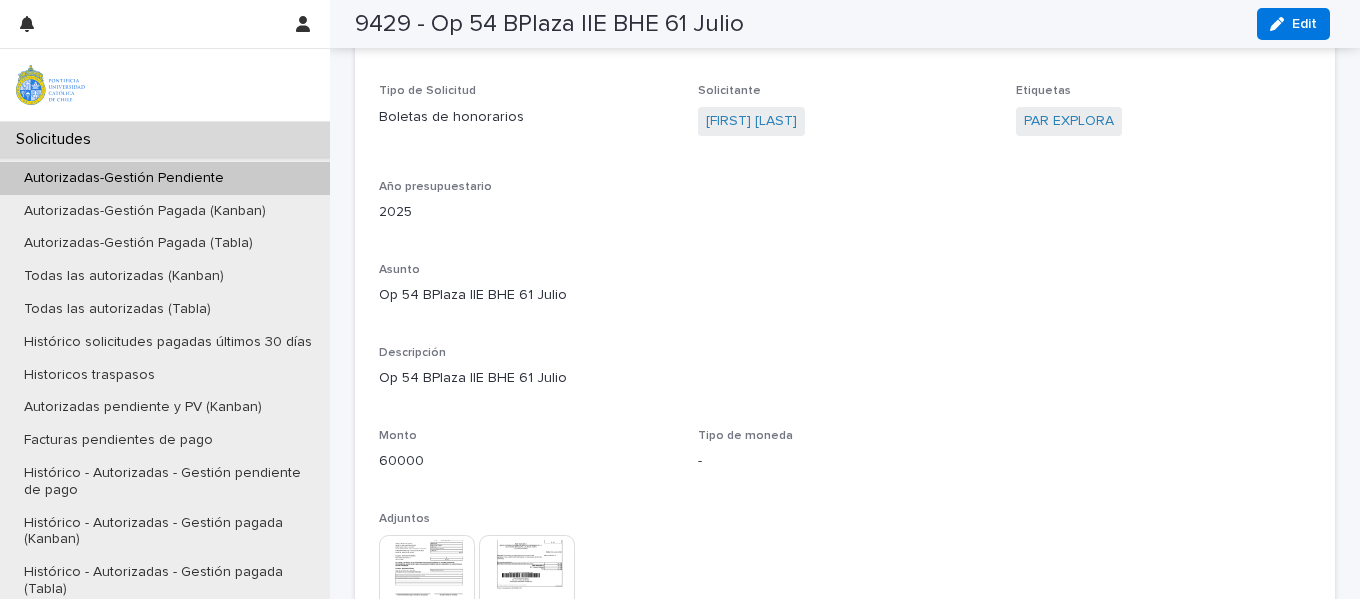 click at bounding box center (527, 583) 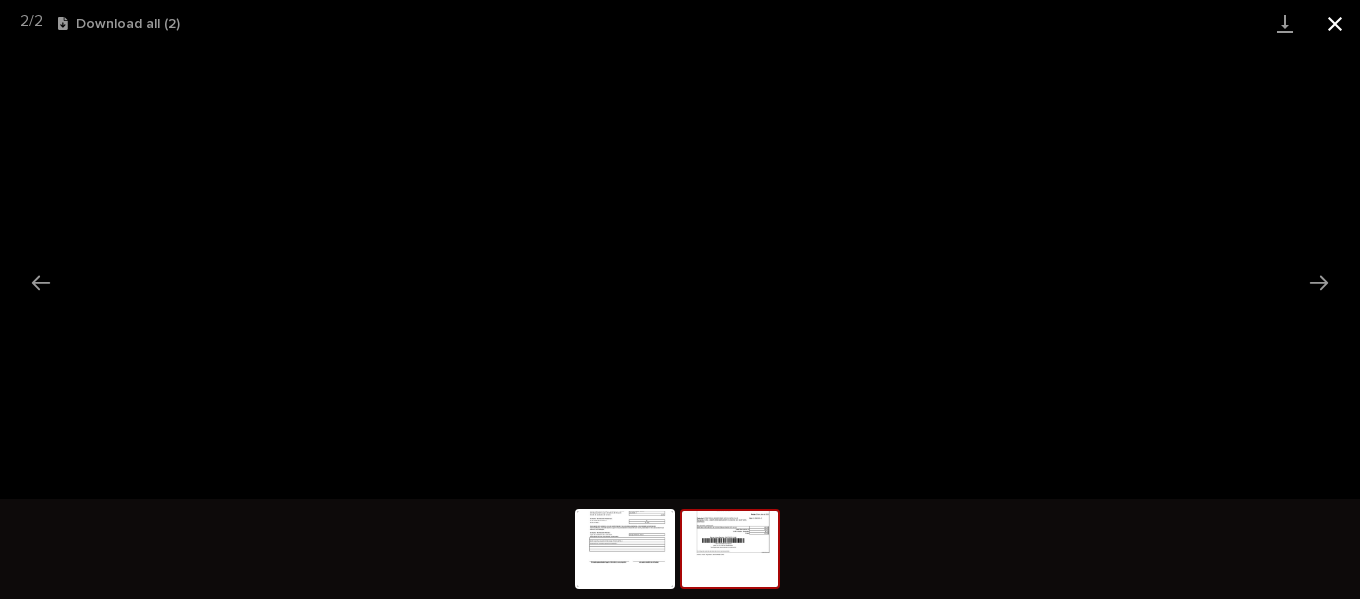 click at bounding box center (1335, 23) 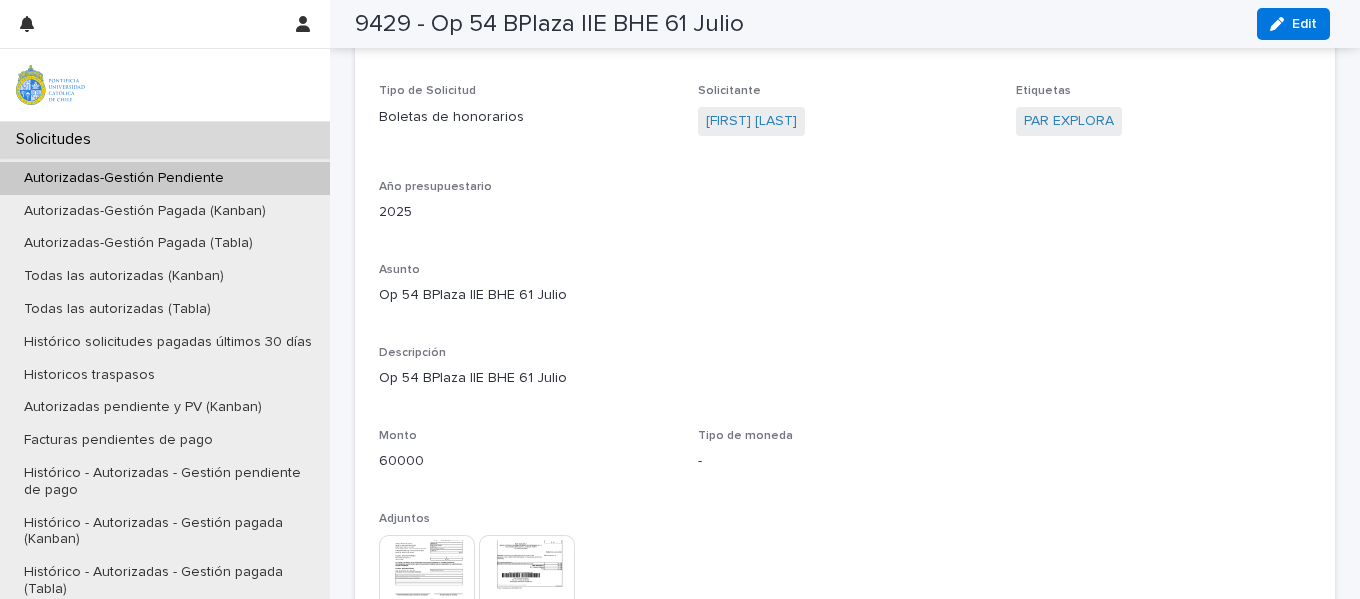 click on "Edit" at bounding box center (1304, 24) 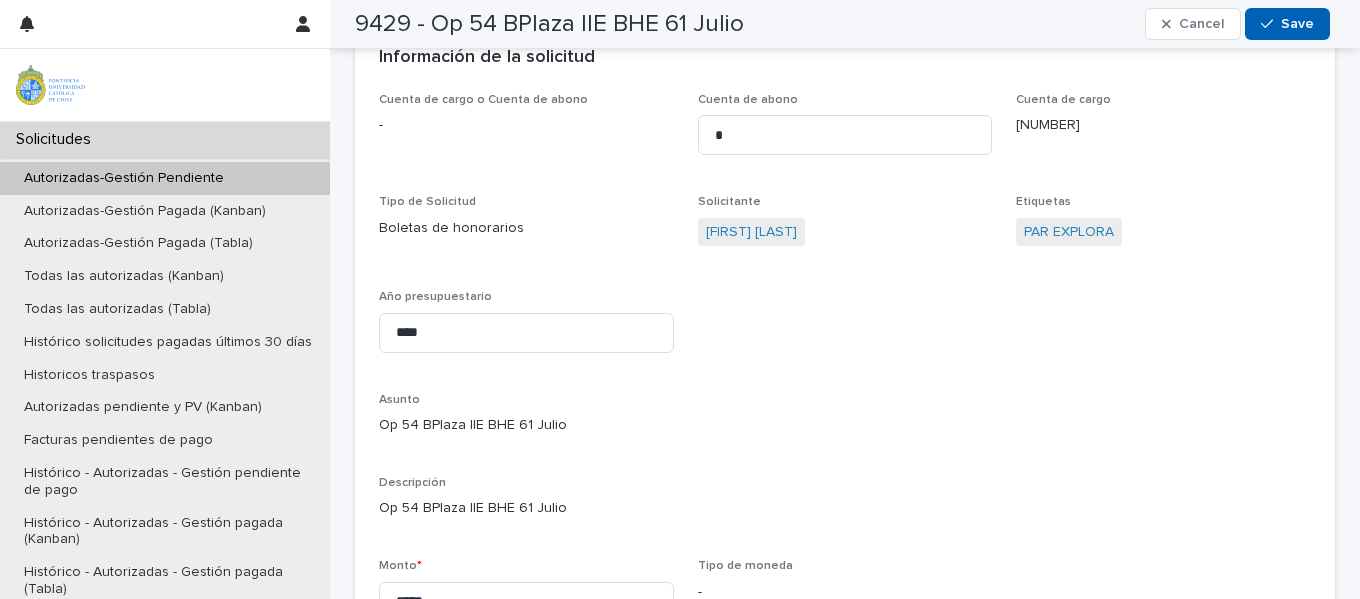 scroll, scrollTop: 958, scrollLeft: 0, axis: vertical 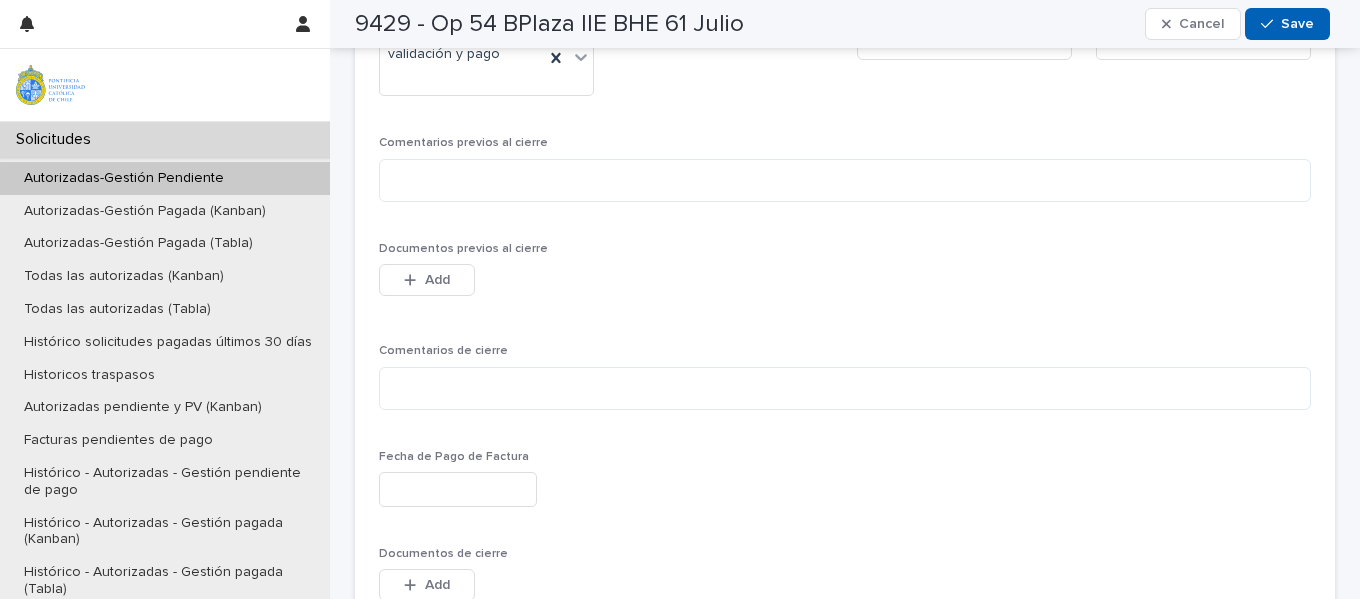 click on "Save" at bounding box center (1297, 24) 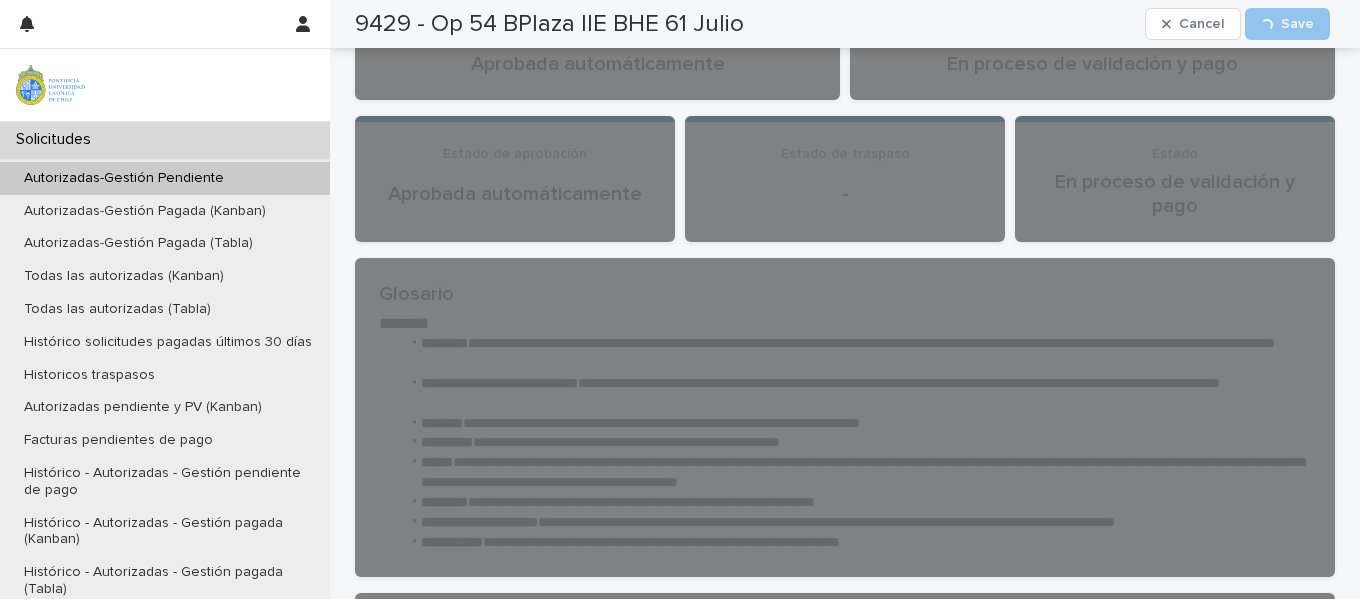 scroll, scrollTop: 0, scrollLeft: 0, axis: both 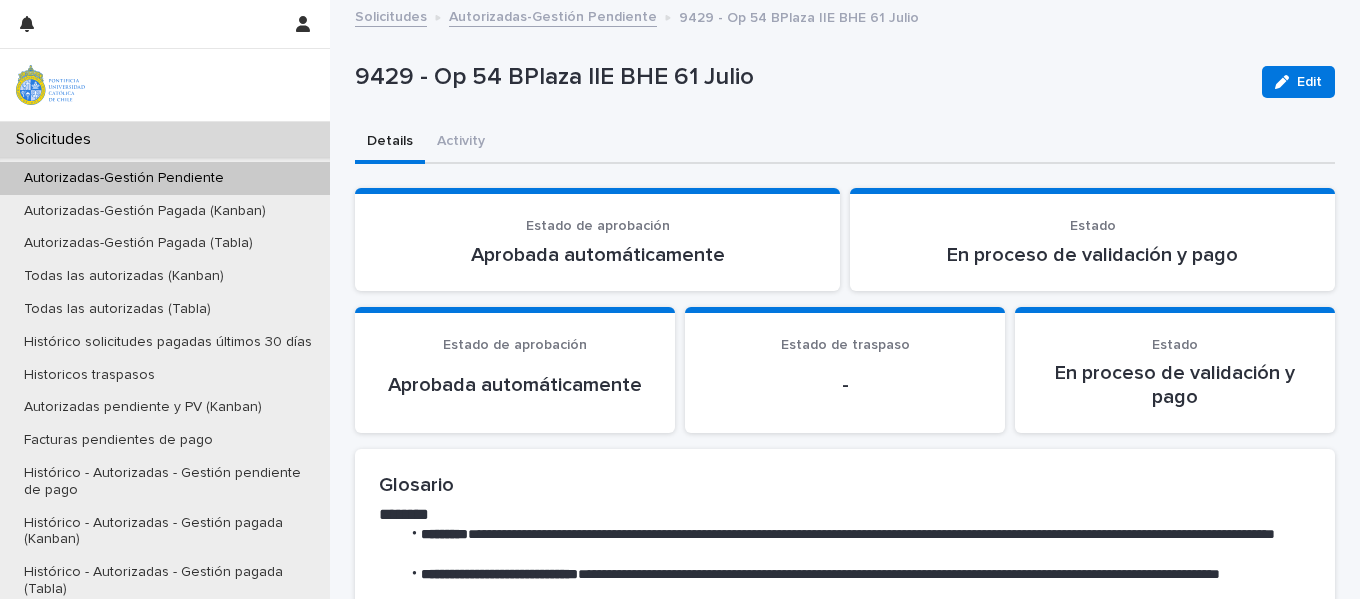drag, startPoint x: 1291, startPoint y: 84, endPoint x: 1014, endPoint y: 225, distance: 310.8215 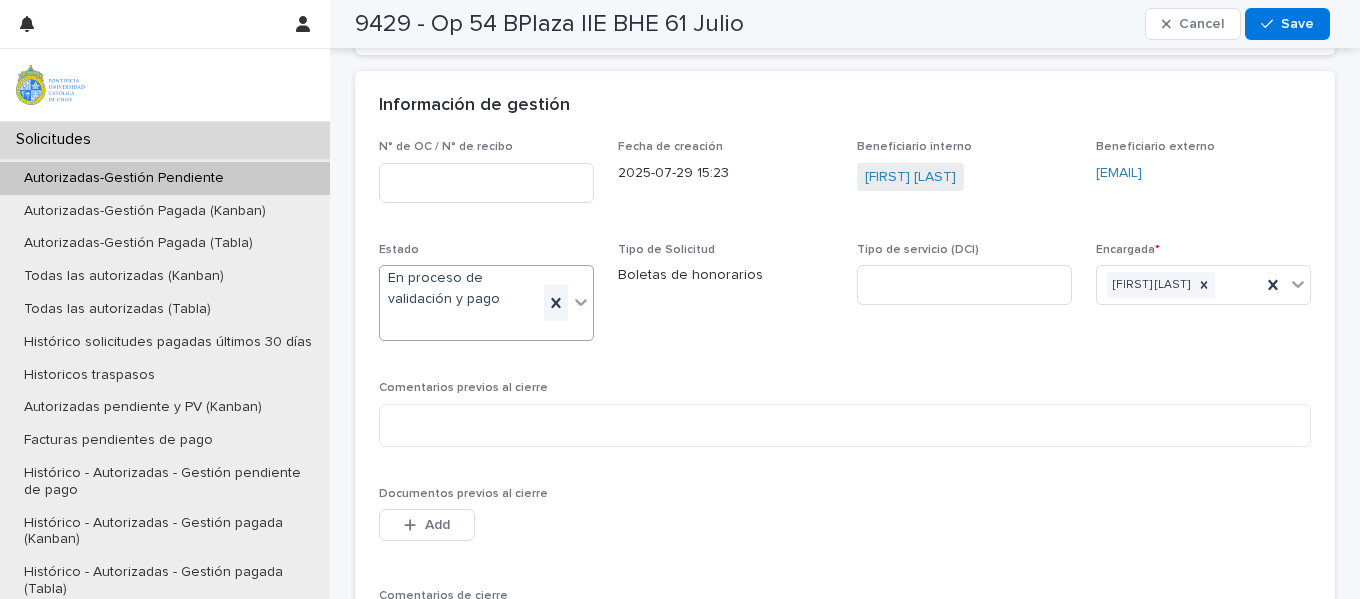 scroll, scrollTop: 700, scrollLeft: 0, axis: vertical 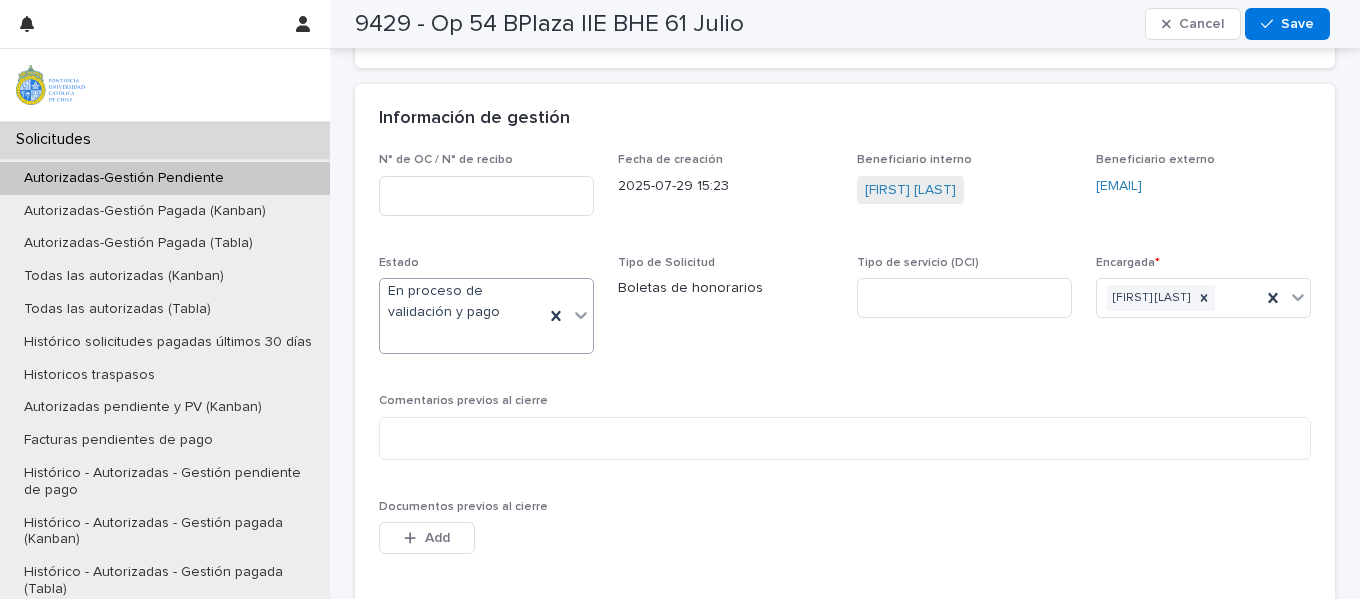 click 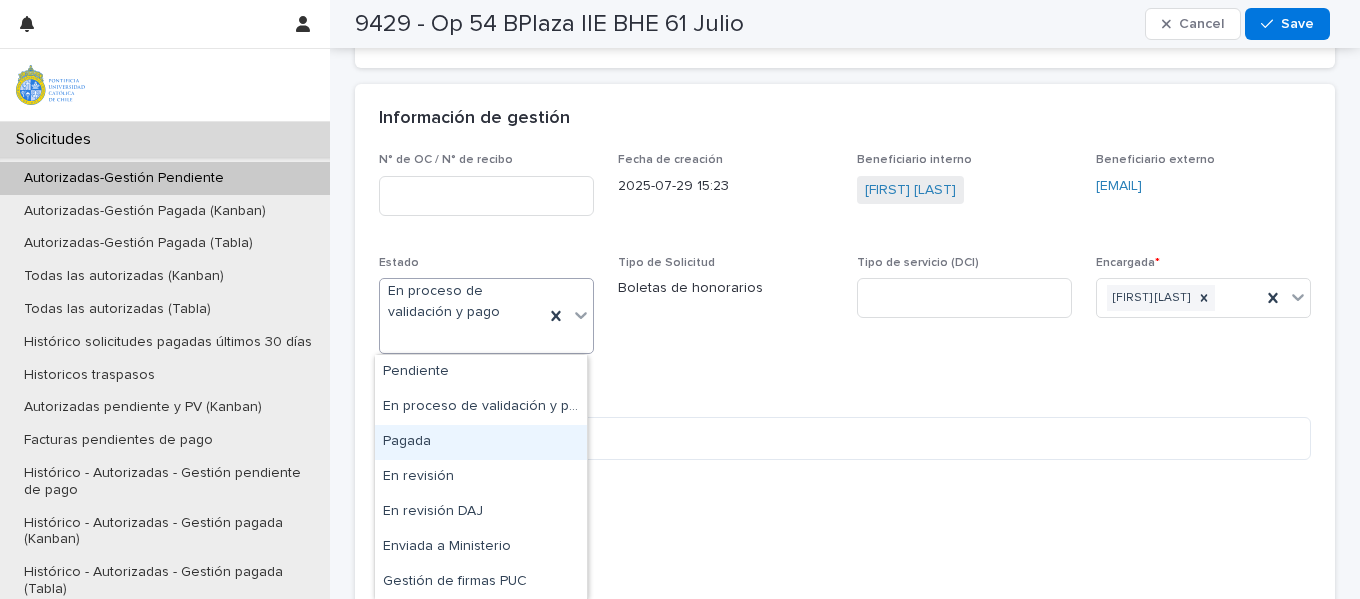 click on "Pagada" at bounding box center [481, 442] 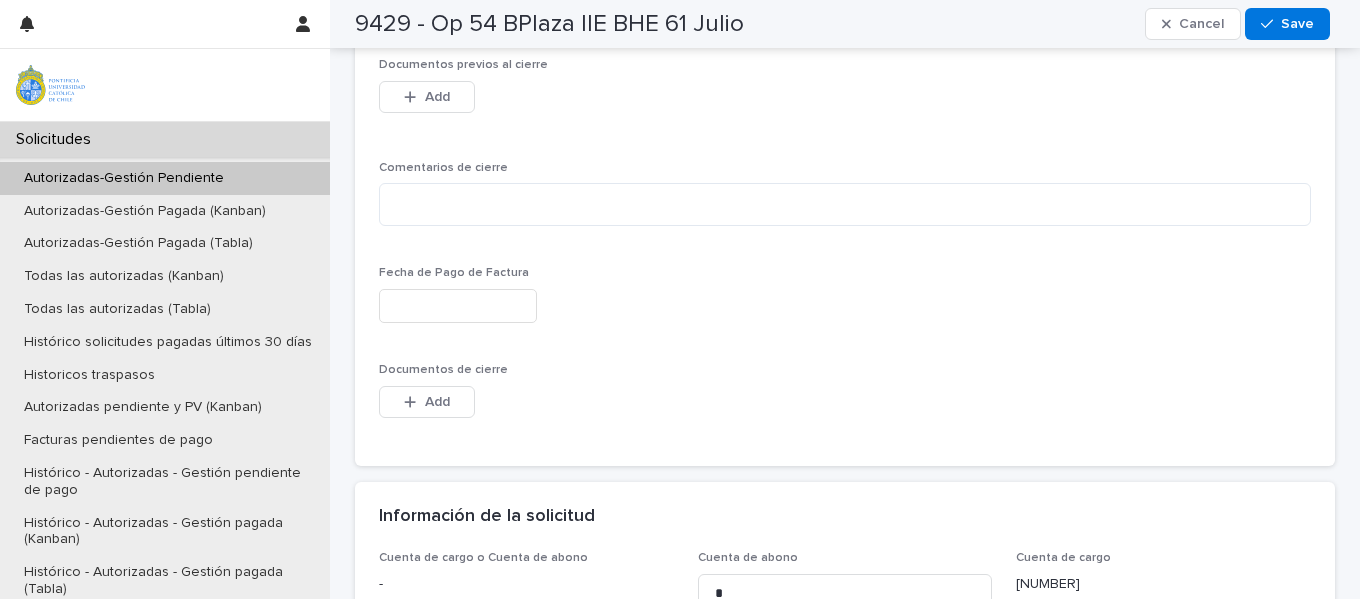 scroll, scrollTop: 1281, scrollLeft: 0, axis: vertical 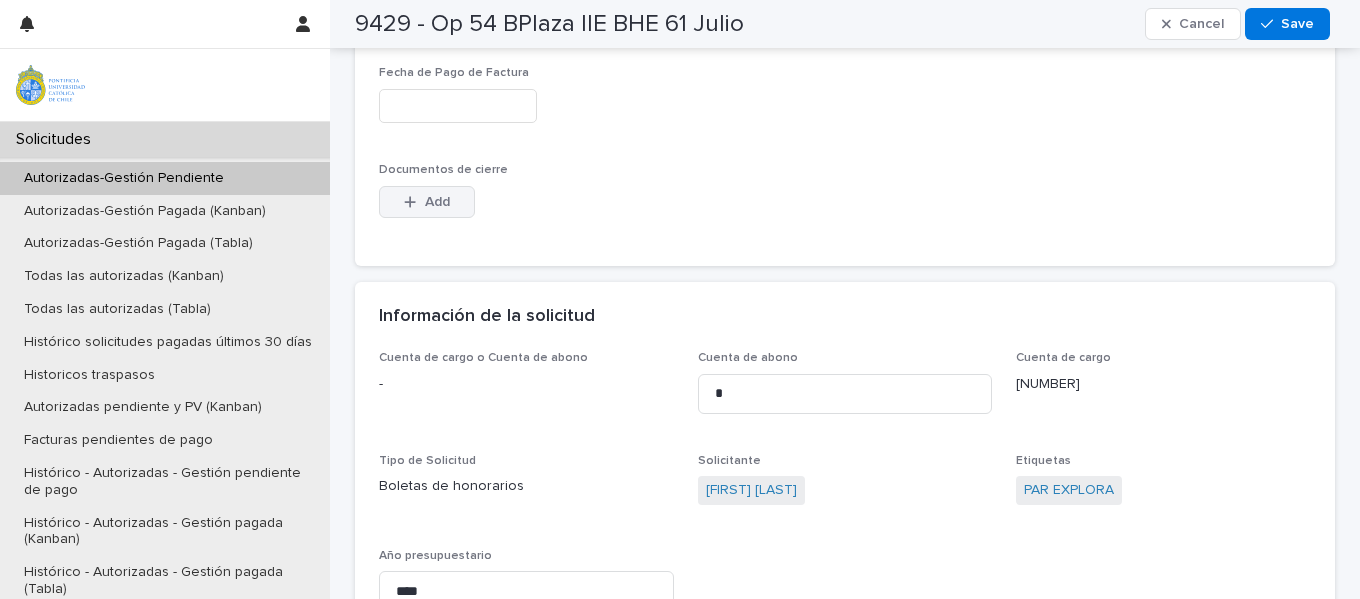 click on "Add" at bounding box center [437, 202] 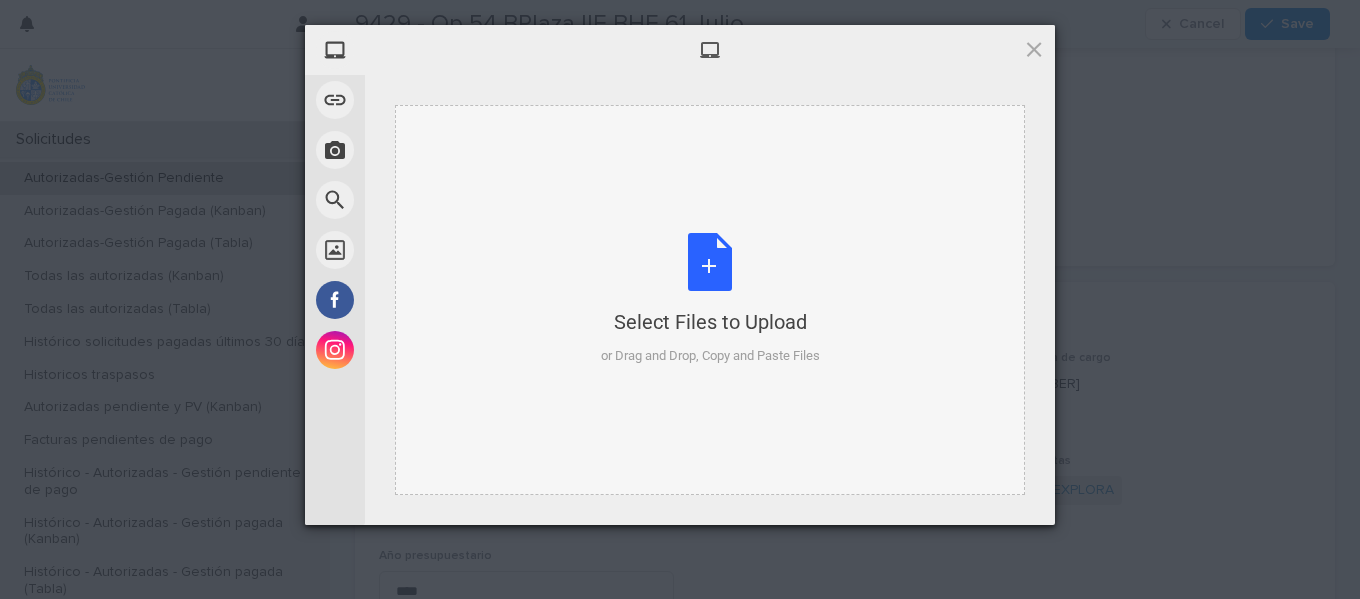 click on "Select Files to Upload
or Drag and Drop, Copy and Paste Files" at bounding box center (710, 299) 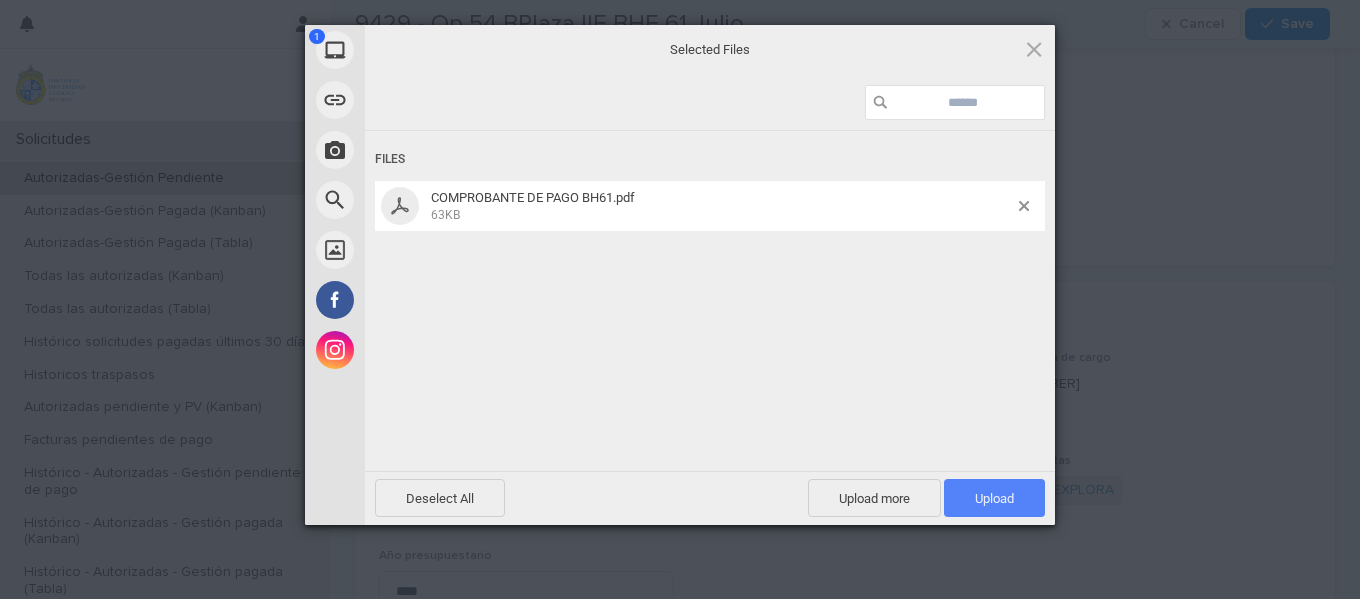click on "Upload
1" at bounding box center [994, 498] 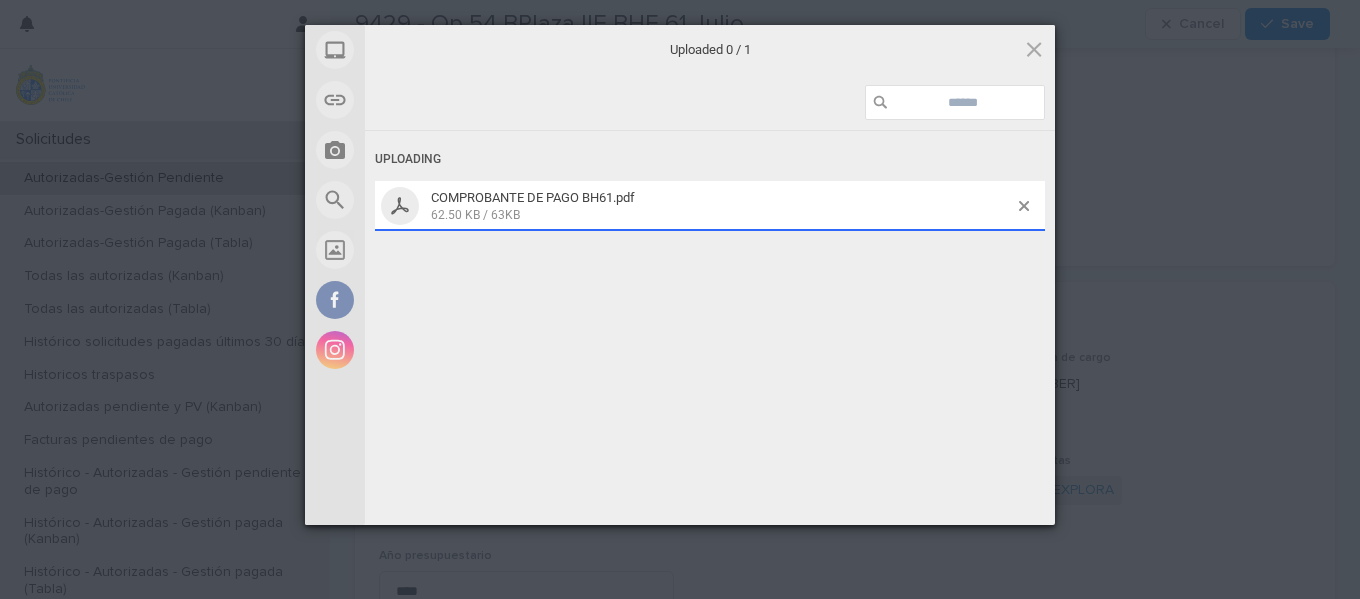 scroll, scrollTop: 1317, scrollLeft: 0, axis: vertical 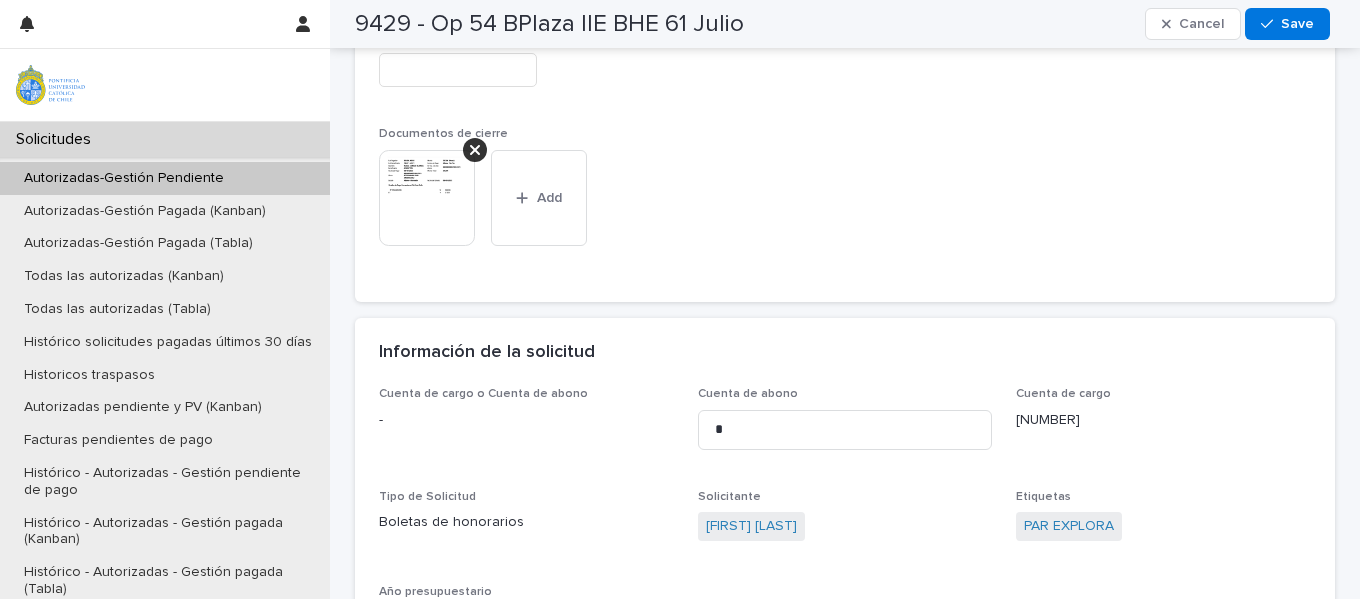 click at bounding box center (458, 70) 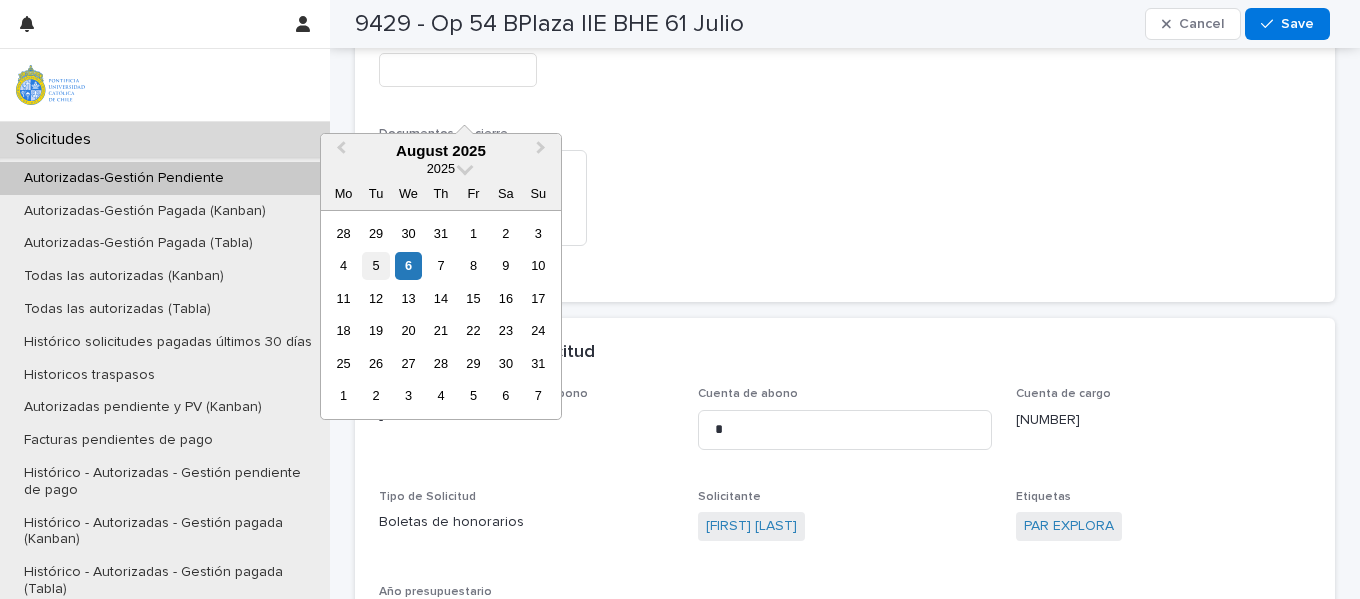 click on "5" at bounding box center [375, 265] 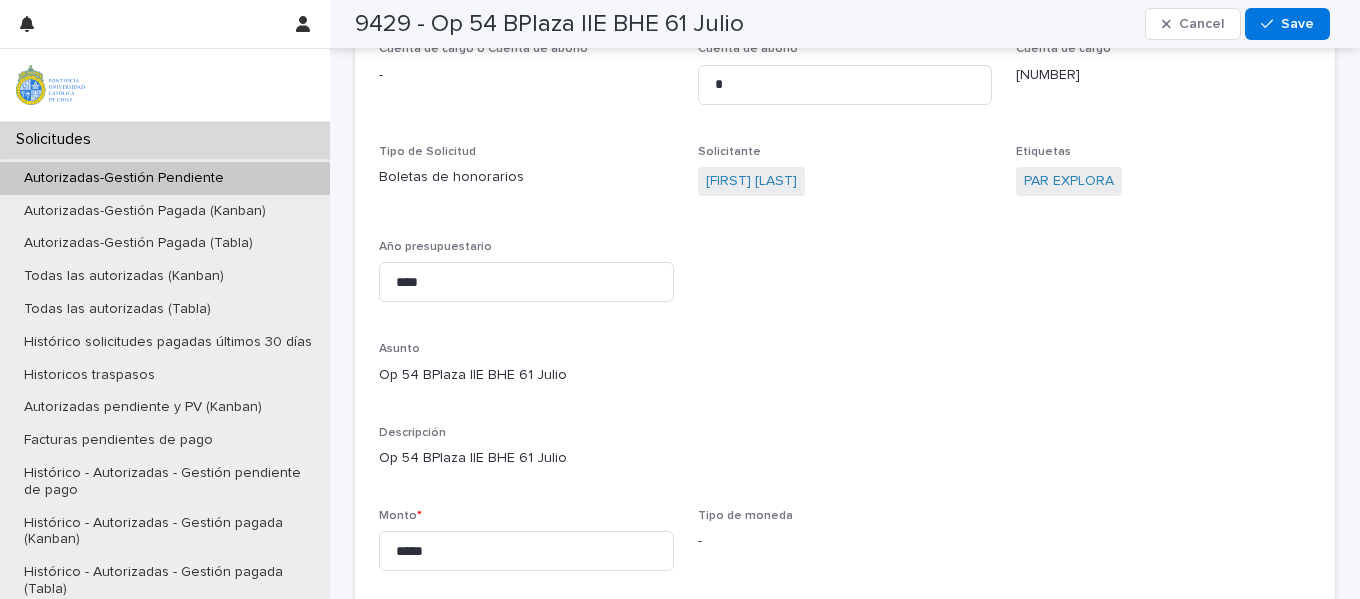 scroll, scrollTop: 1661, scrollLeft: 0, axis: vertical 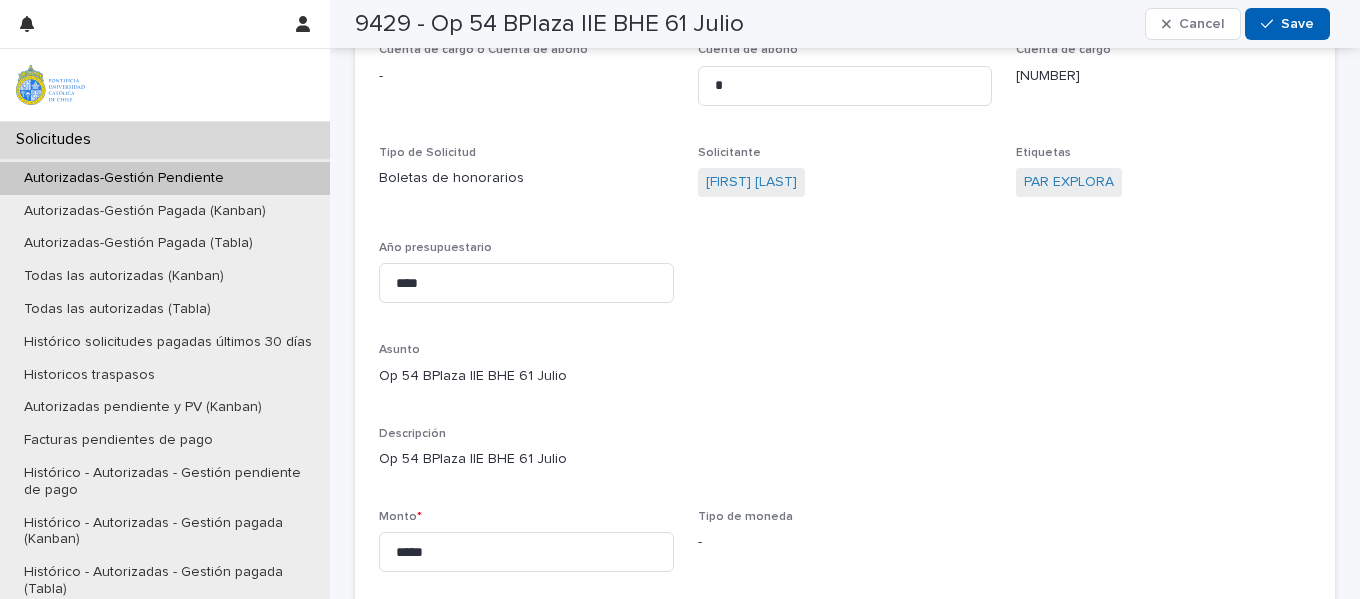 click on "Save" at bounding box center (1297, 24) 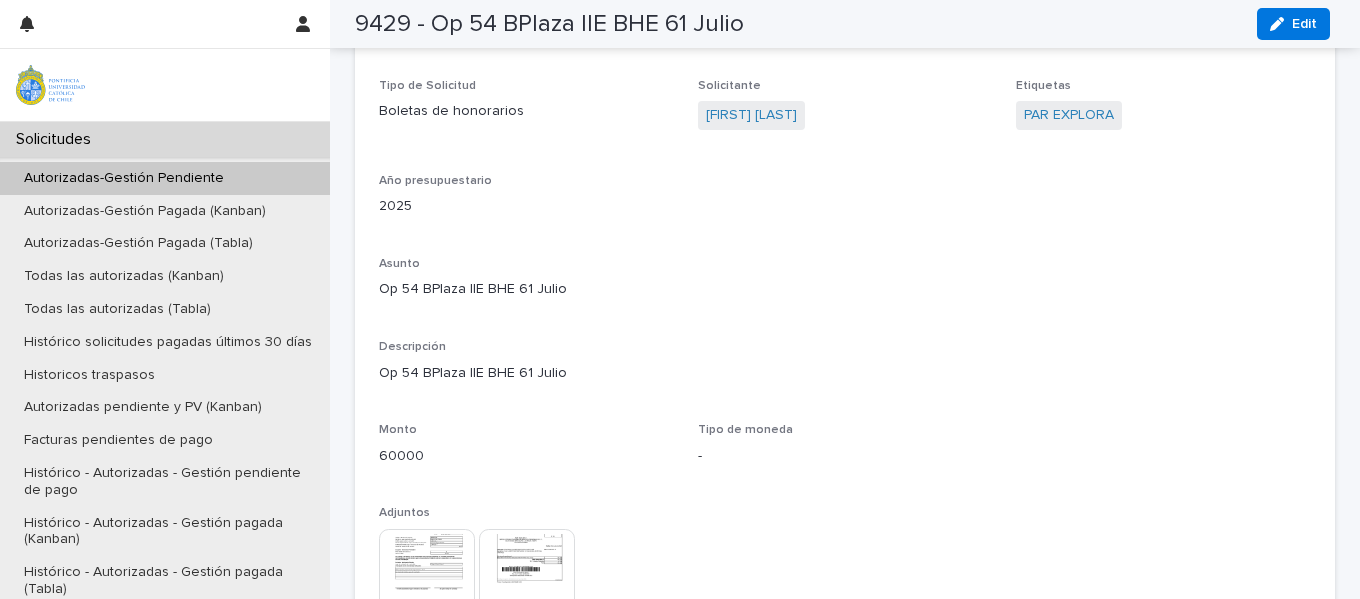 click on "Autorizadas-Gestión Pendiente" at bounding box center (165, 178) 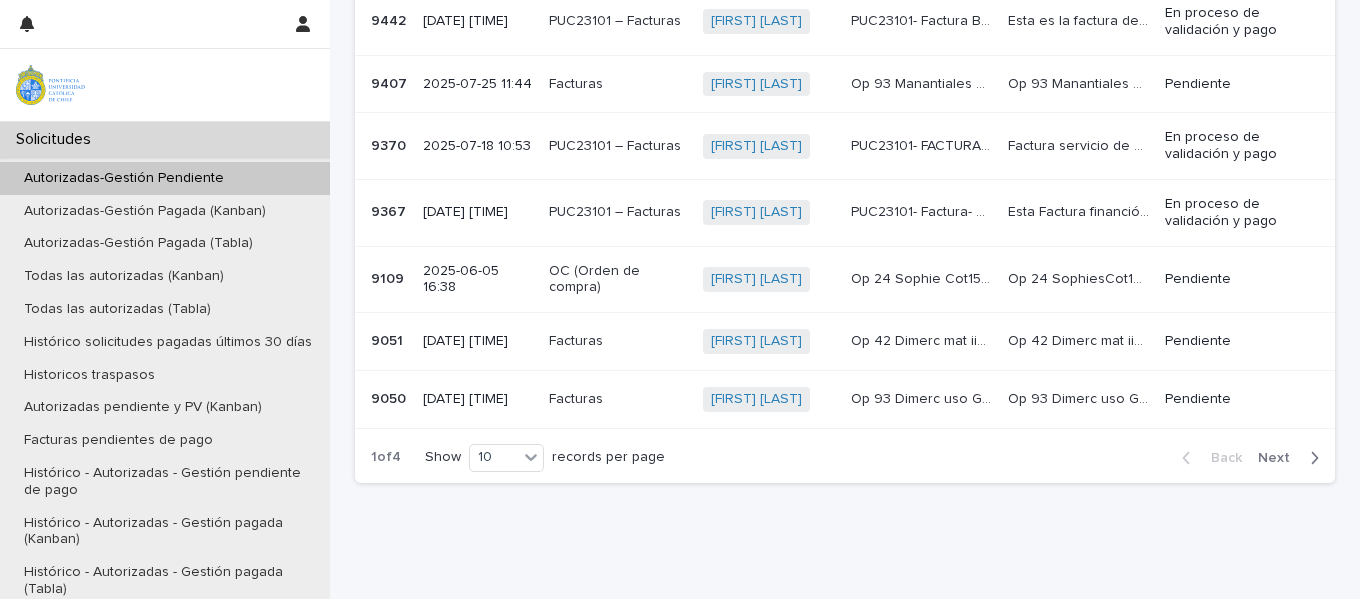 scroll, scrollTop: 0, scrollLeft: 0, axis: both 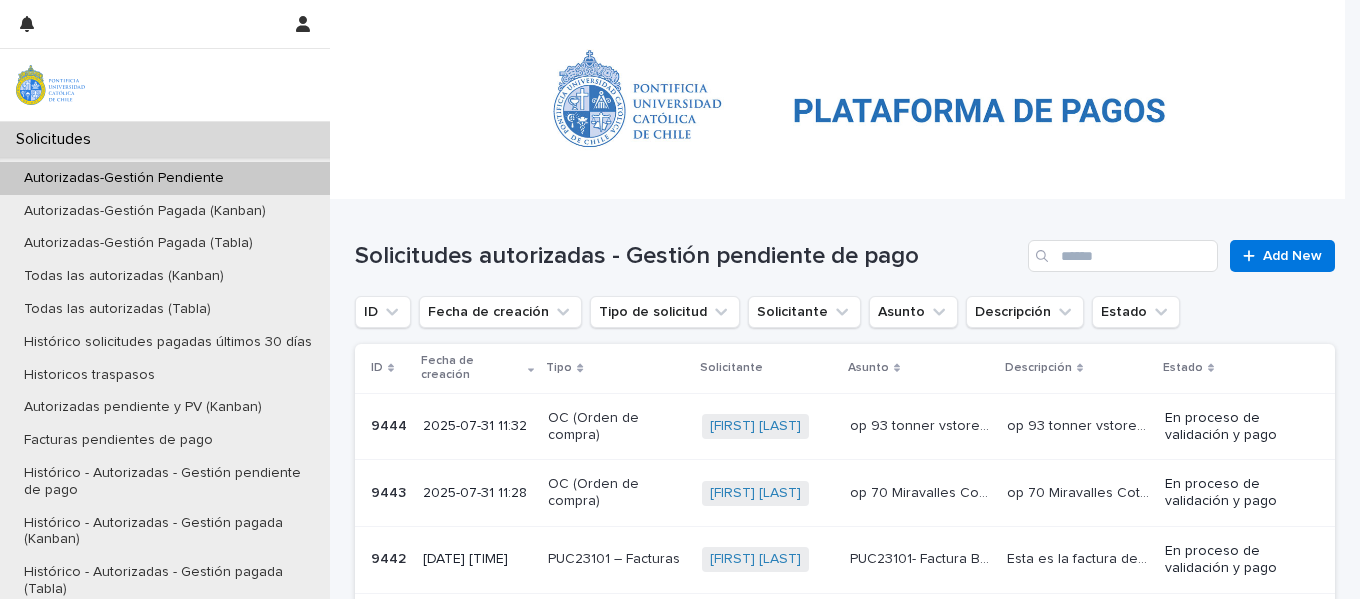 click on "2025-07-31 11:32" at bounding box center [477, 426] 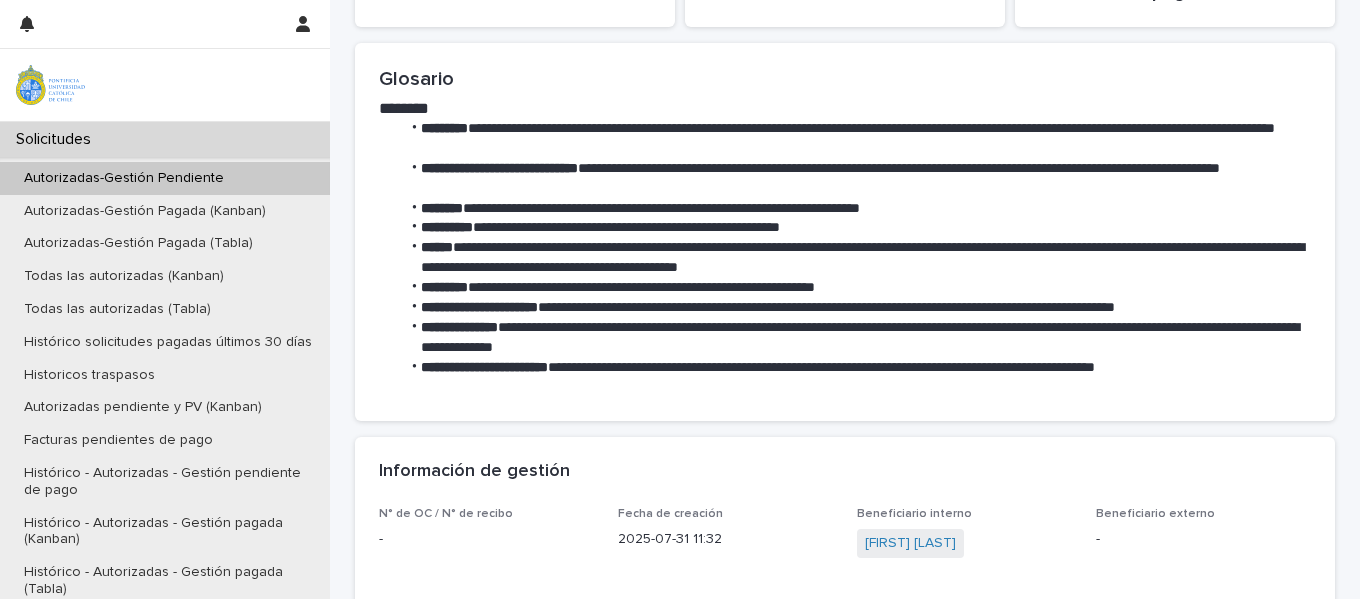 scroll, scrollTop: 600, scrollLeft: 0, axis: vertical 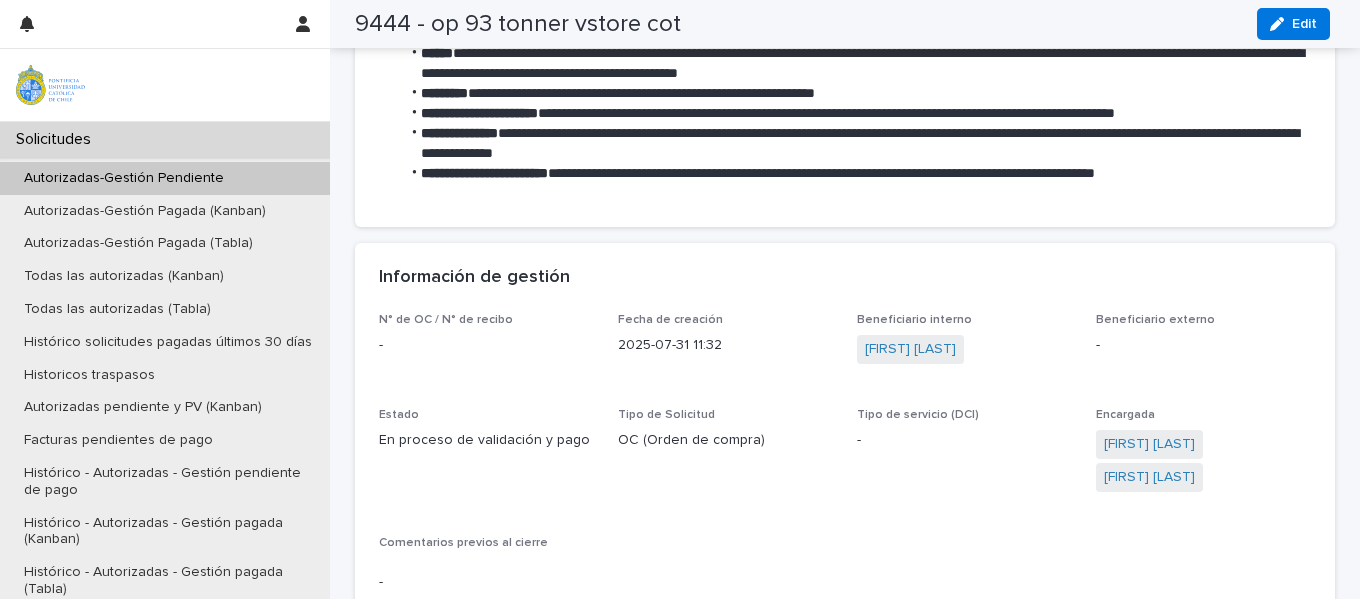 drag, startPoint x: 1289, startPoint y: 31, endPoint x: 1338, endPoint y: 33, distance: 49.0408 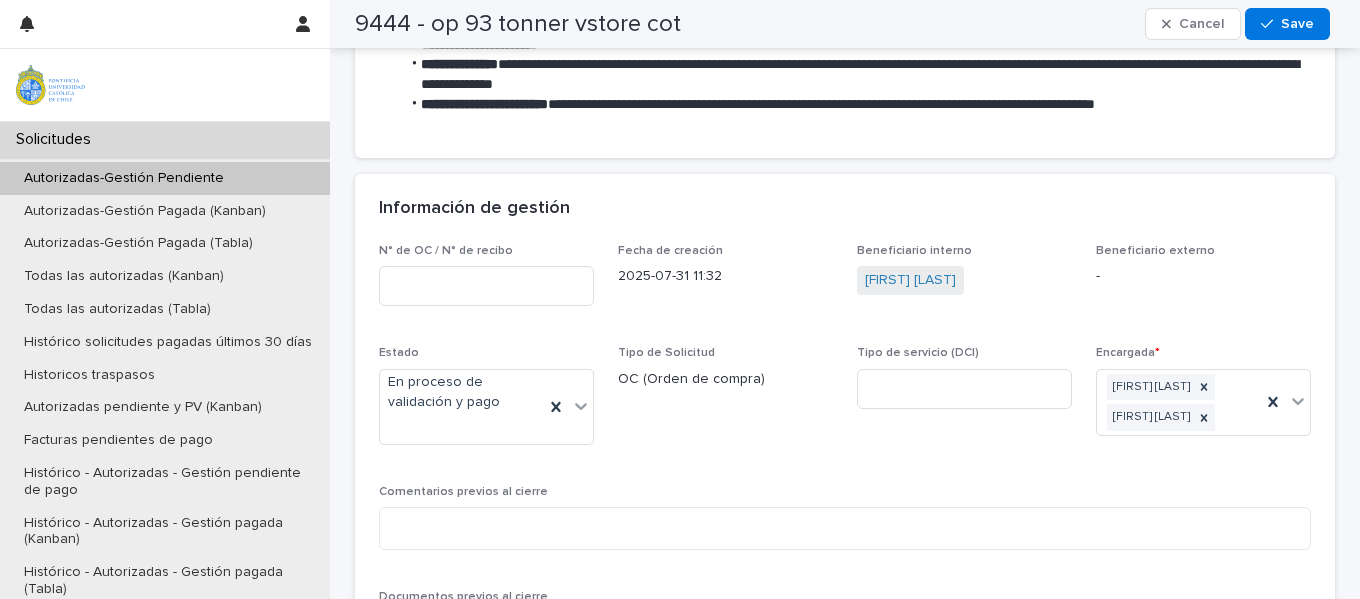 scroll, scrollTop: 800, scrollLeft: 0, axis: vertical 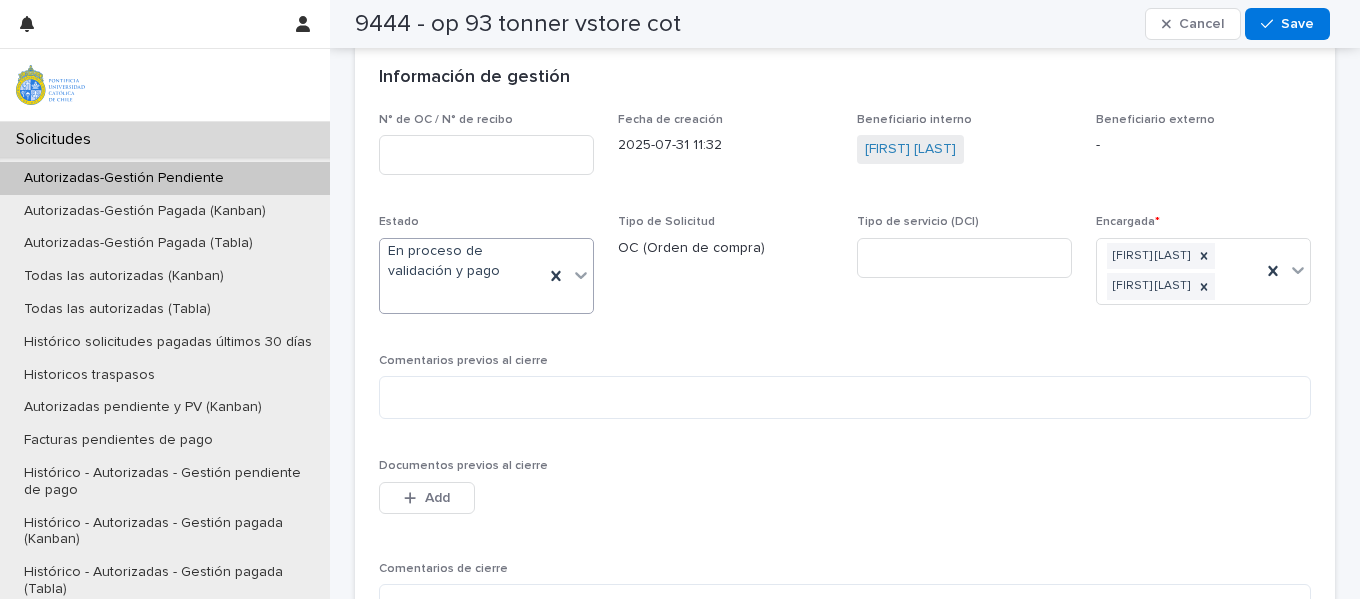 click 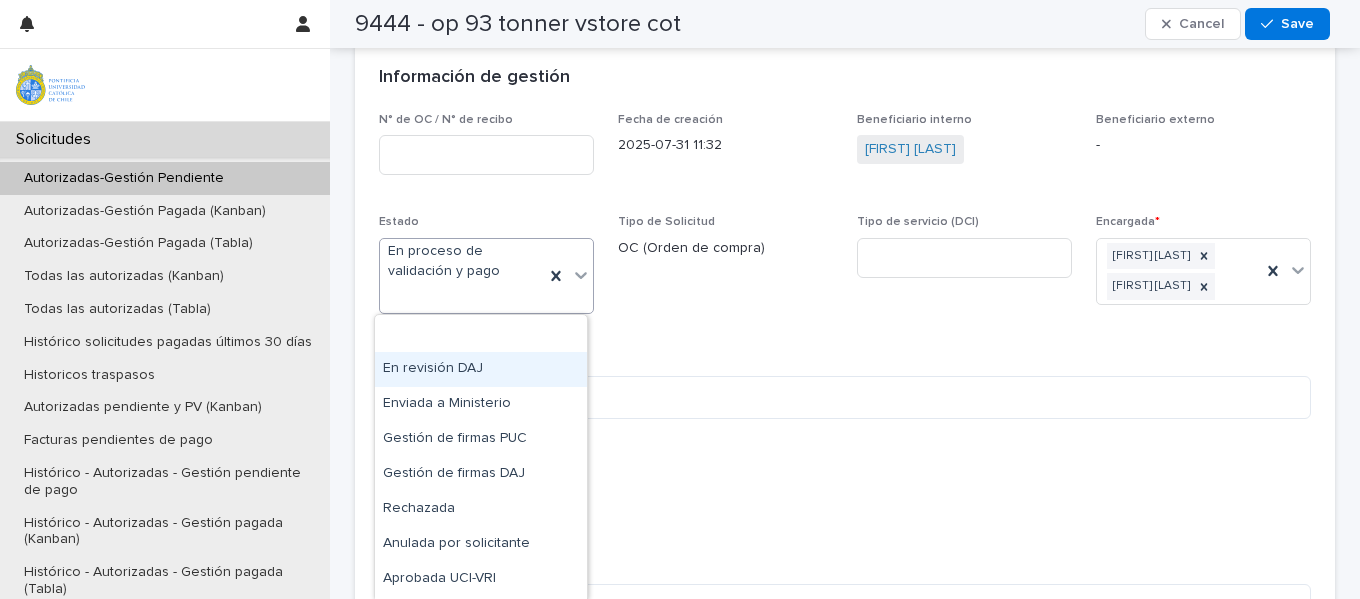 scroll, scrollTop: 200, scrollLeft: 0, axis: vertical 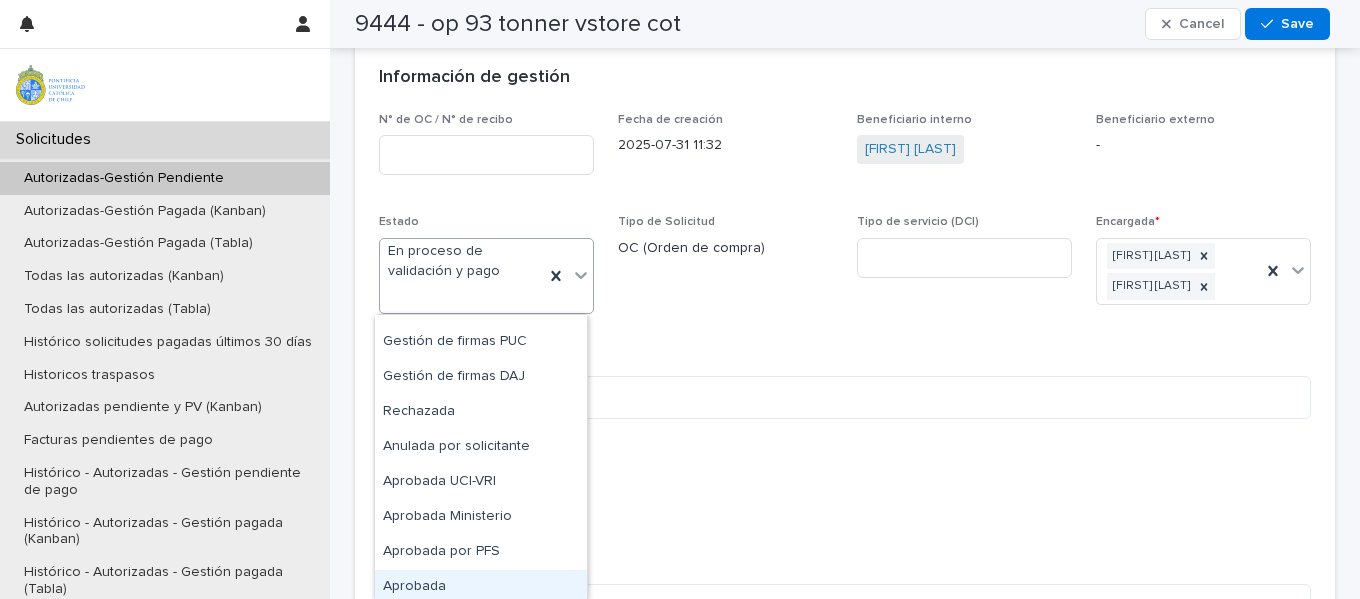 click on "Aprobada" at bounding box center [481, 587] 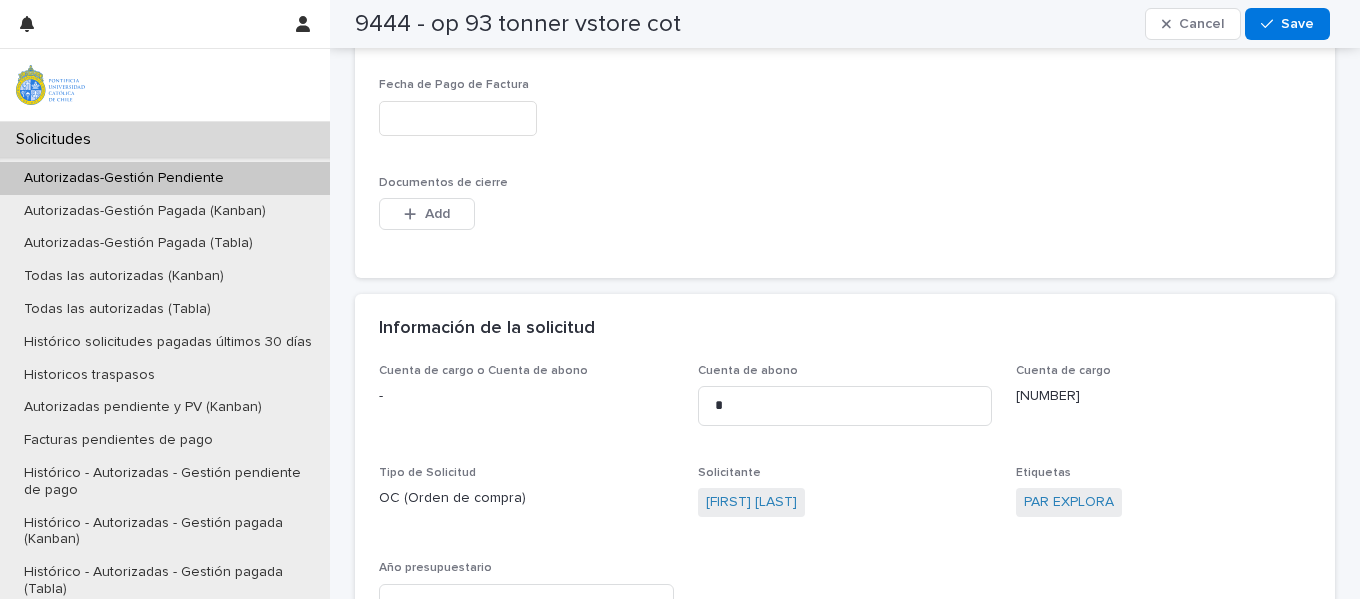 scroll, scrollTop: 1368, scrollLeft: 0, axis: vertical 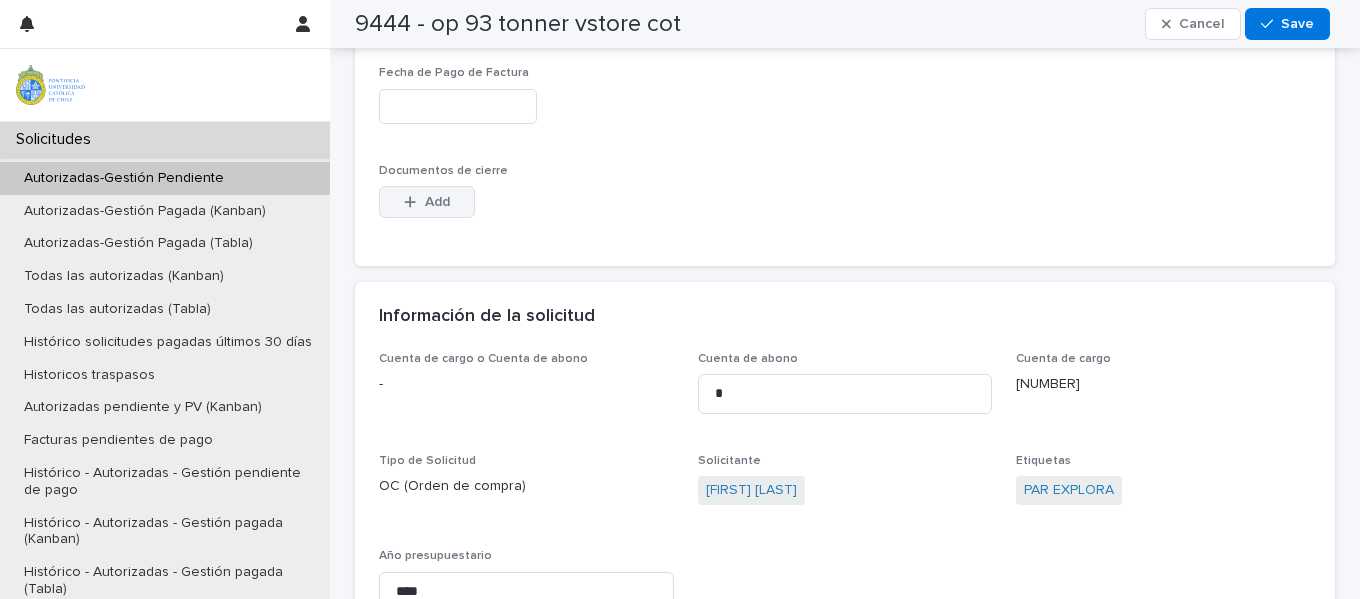click on "Add" at bounding box center (427, 202) 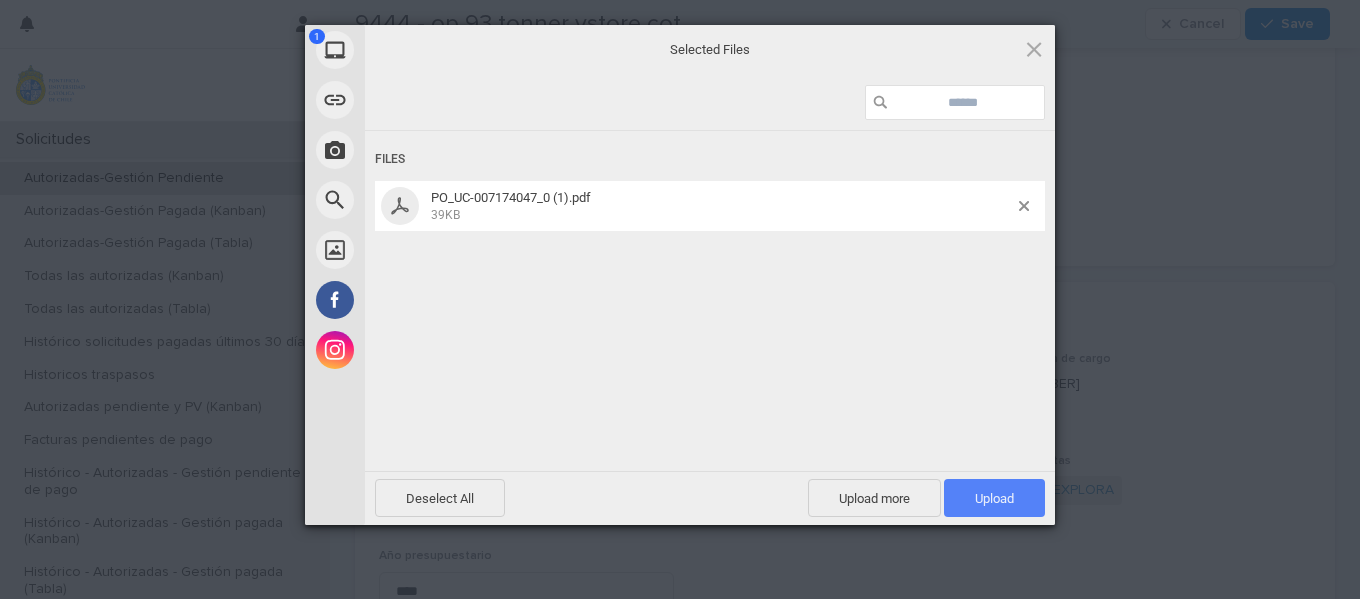 click on "Upload
1" at bounding box center (994, 498) 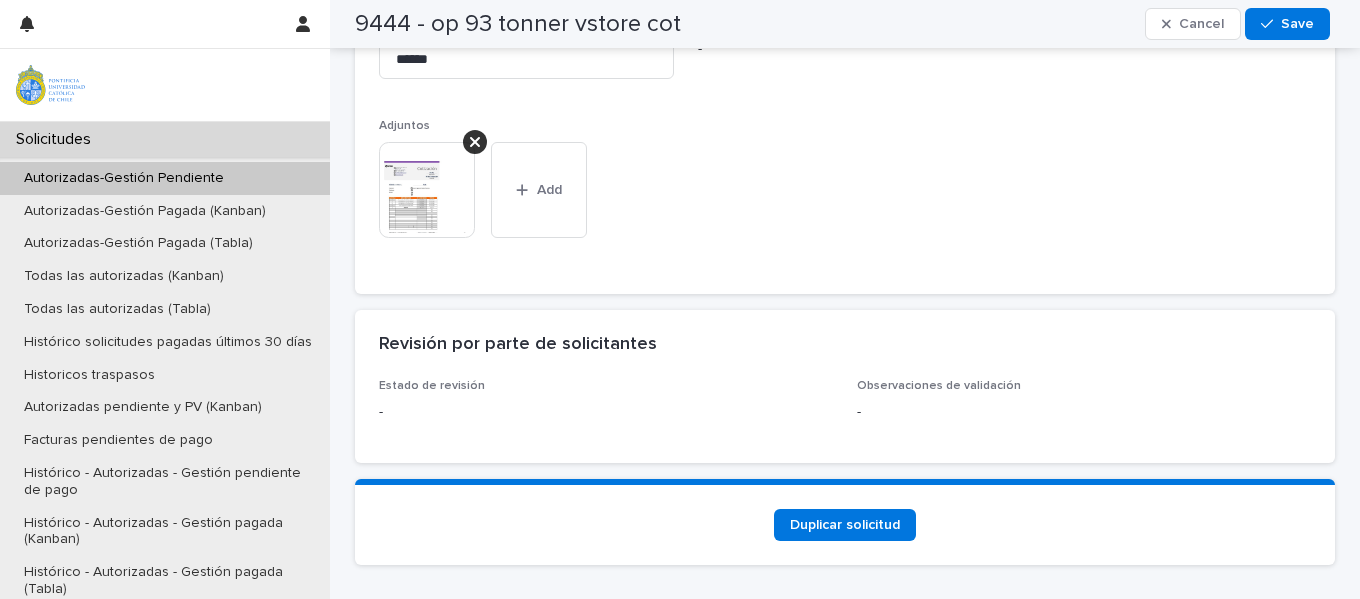 scroll, scrollTop: 2304, scrollLeft: 0, axis: vertical 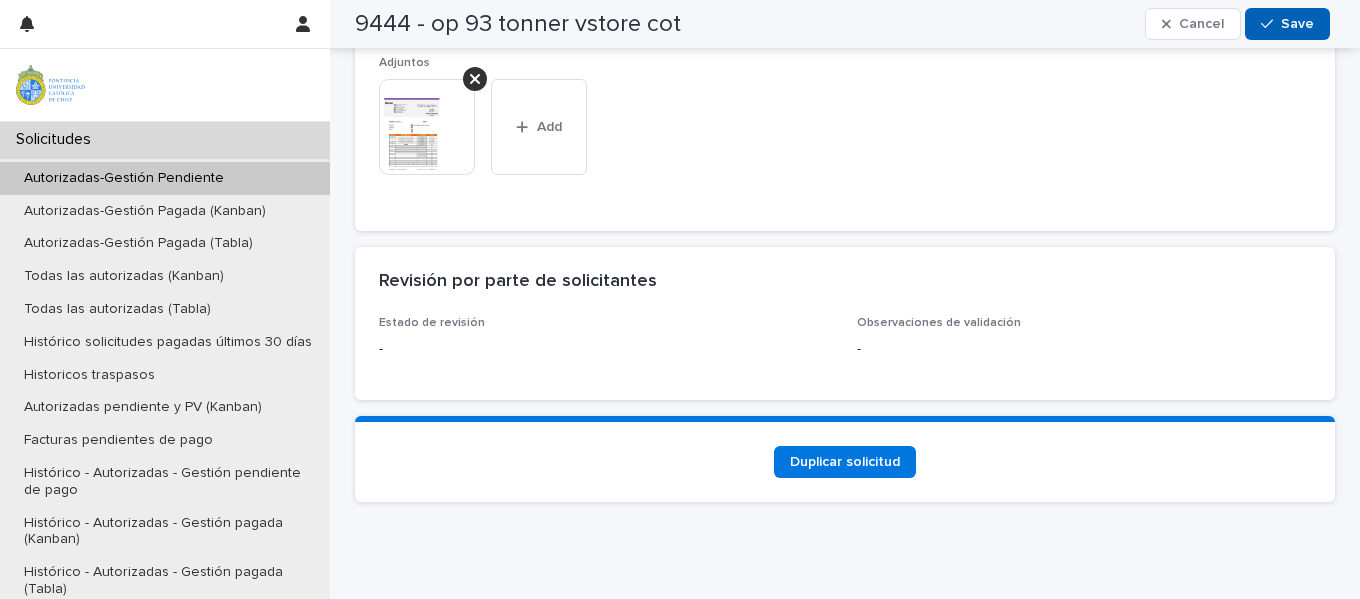 click 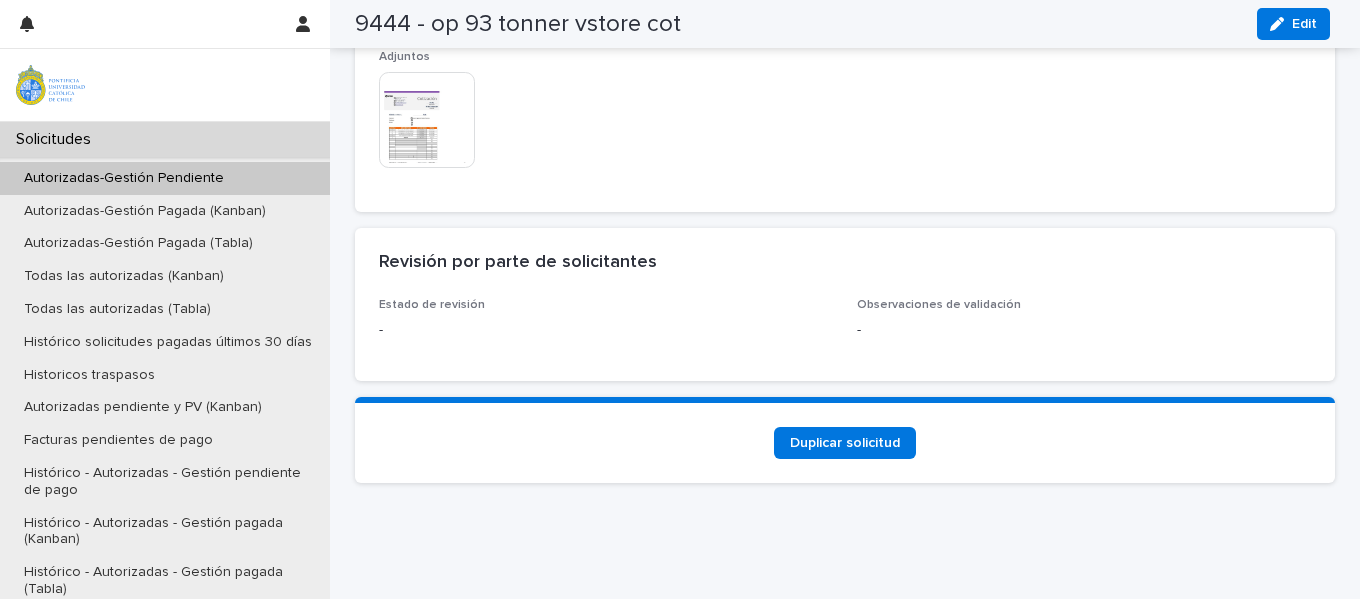 scroll, scrollTop: 2210, scrollLeft: 0, axis: vertical 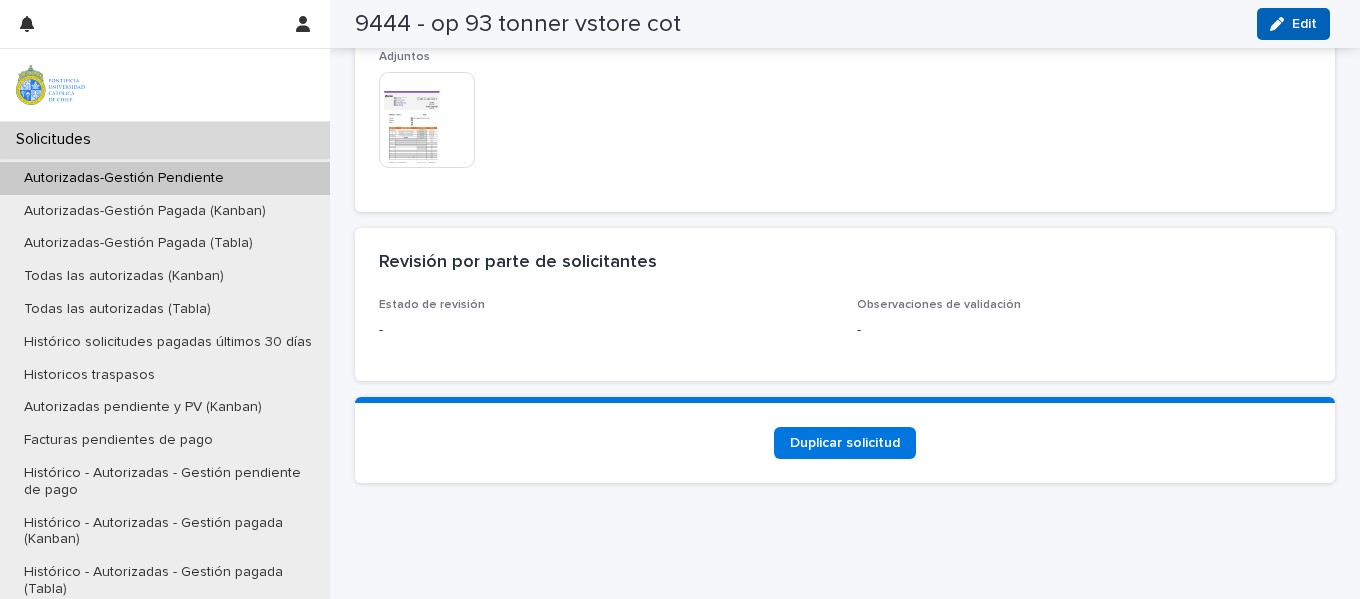 click on "Edit" at bounding box center [1304, 24] 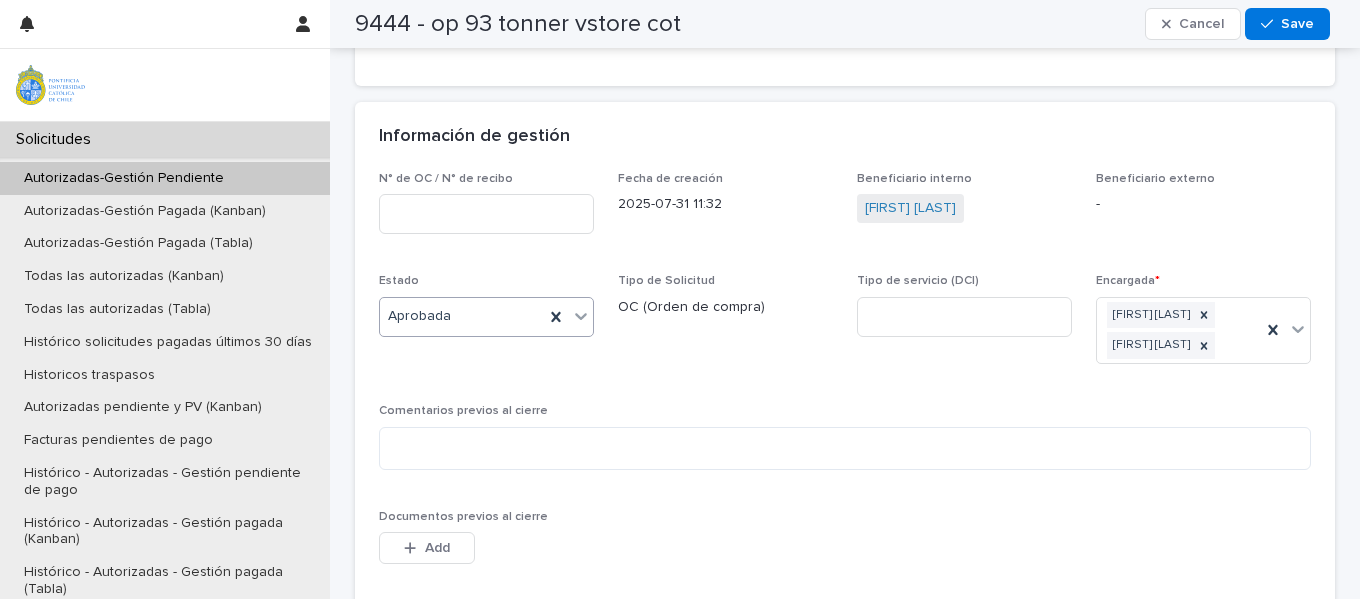 scroll, scrollTop: 718, scrollLeft: 0, axis: vertical 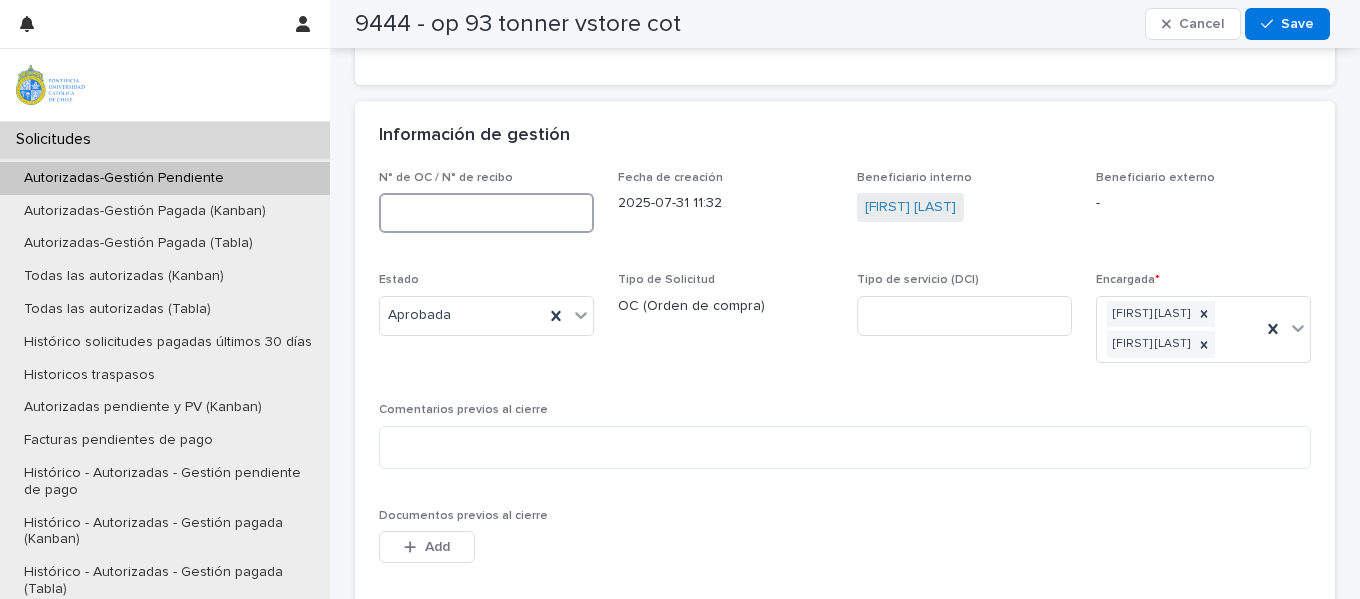 click at bounding box center (486, 213) 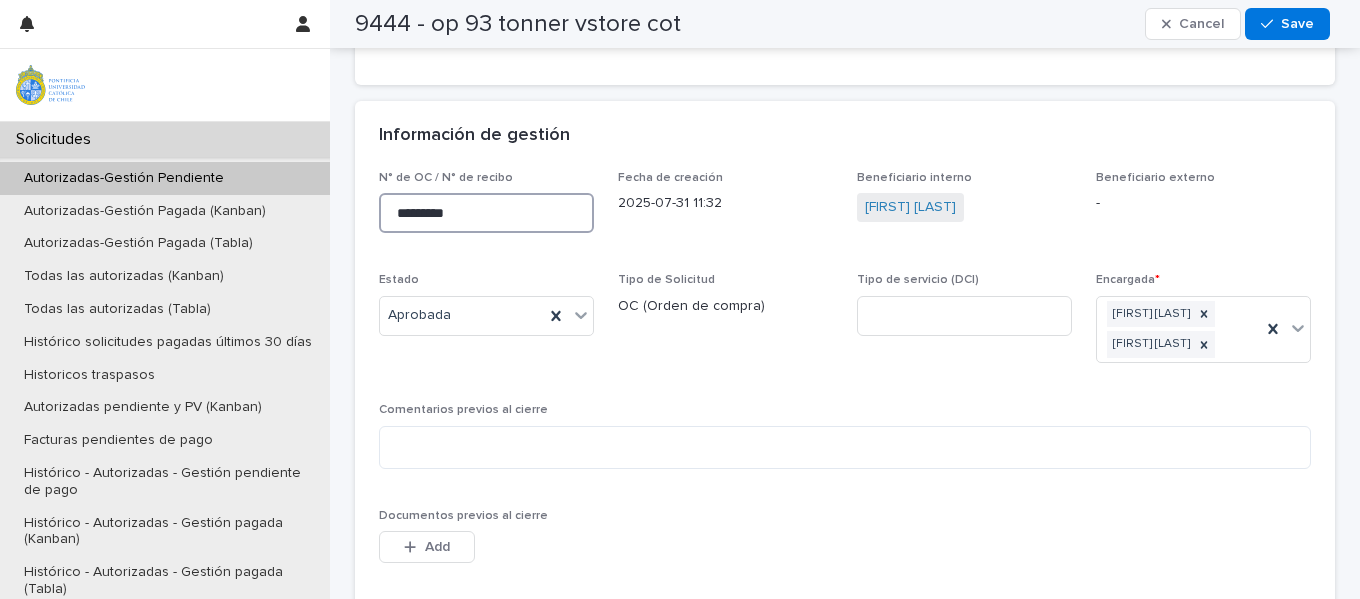 click on "*********" at bounding box center (486, 213) 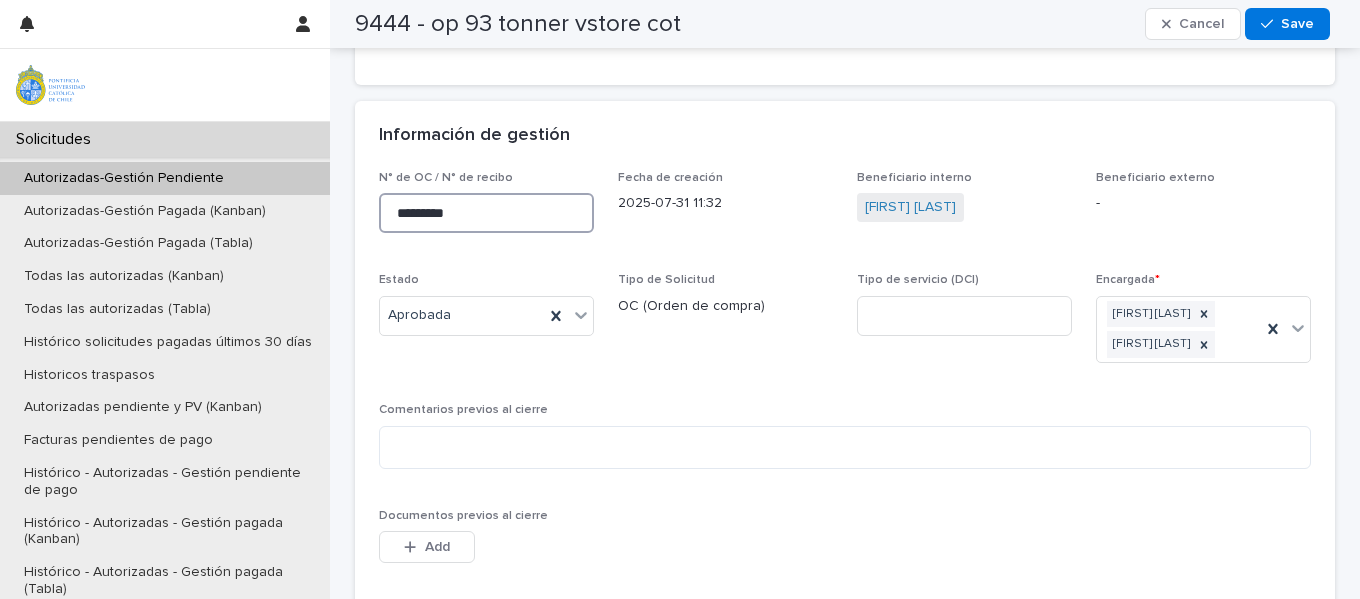 click on "*********" at bounding box center [486, 213] 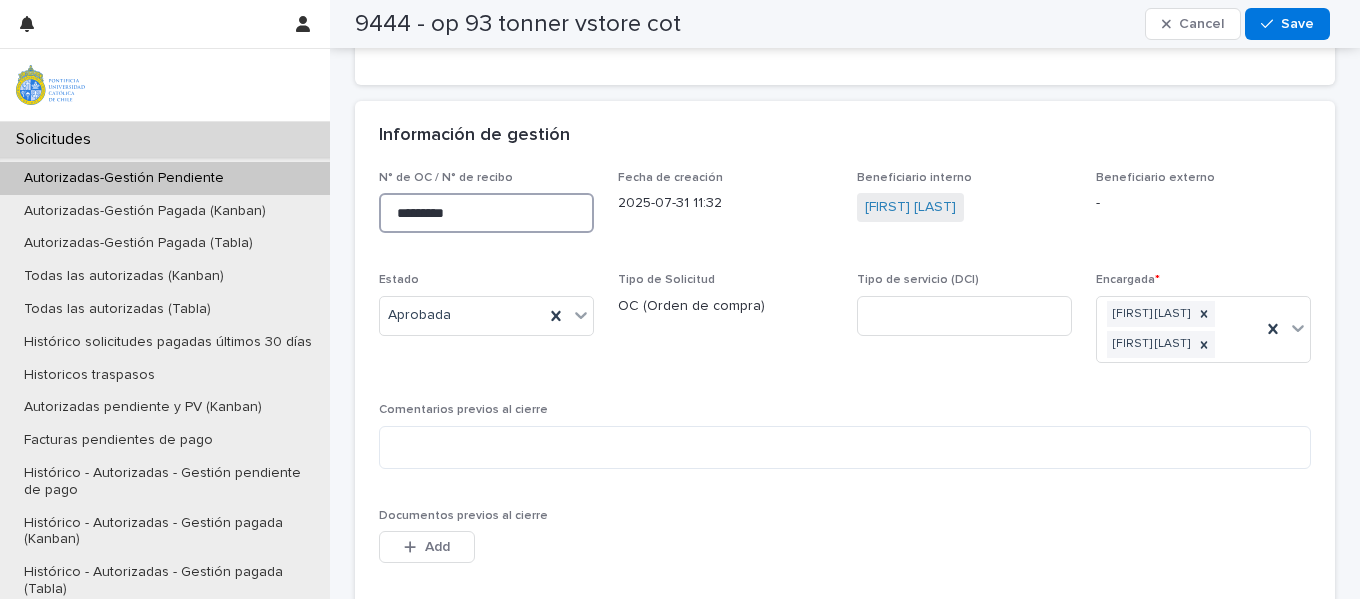 paste 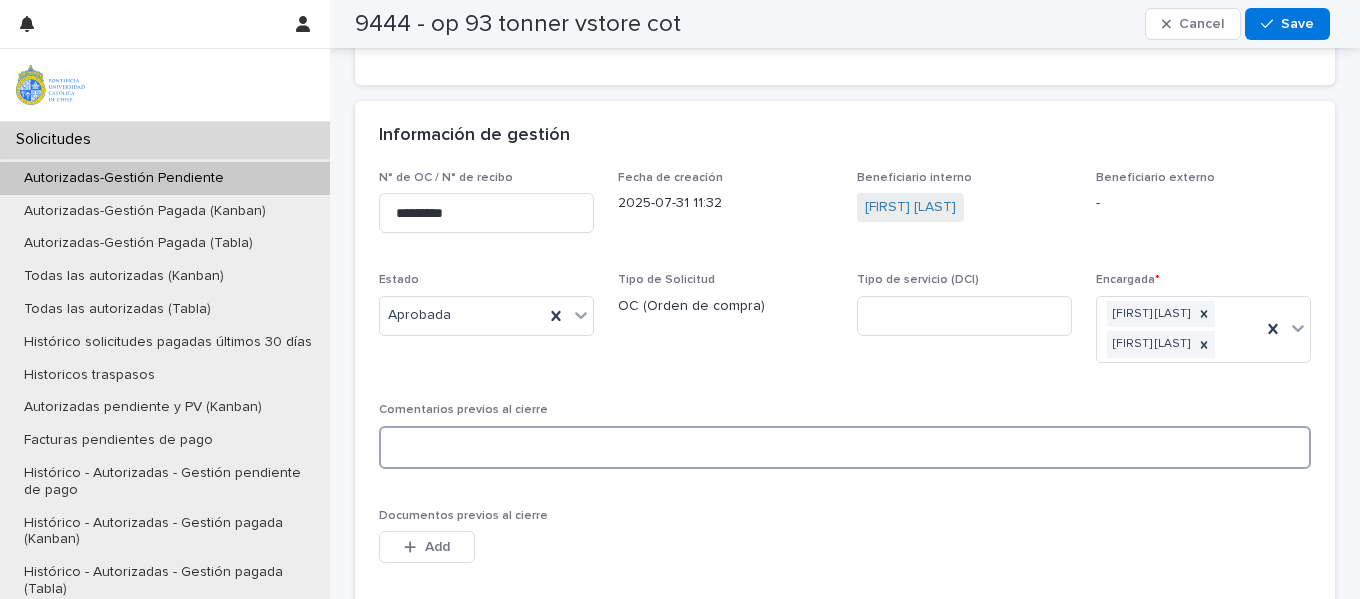 click at bounding box center (845, 447) 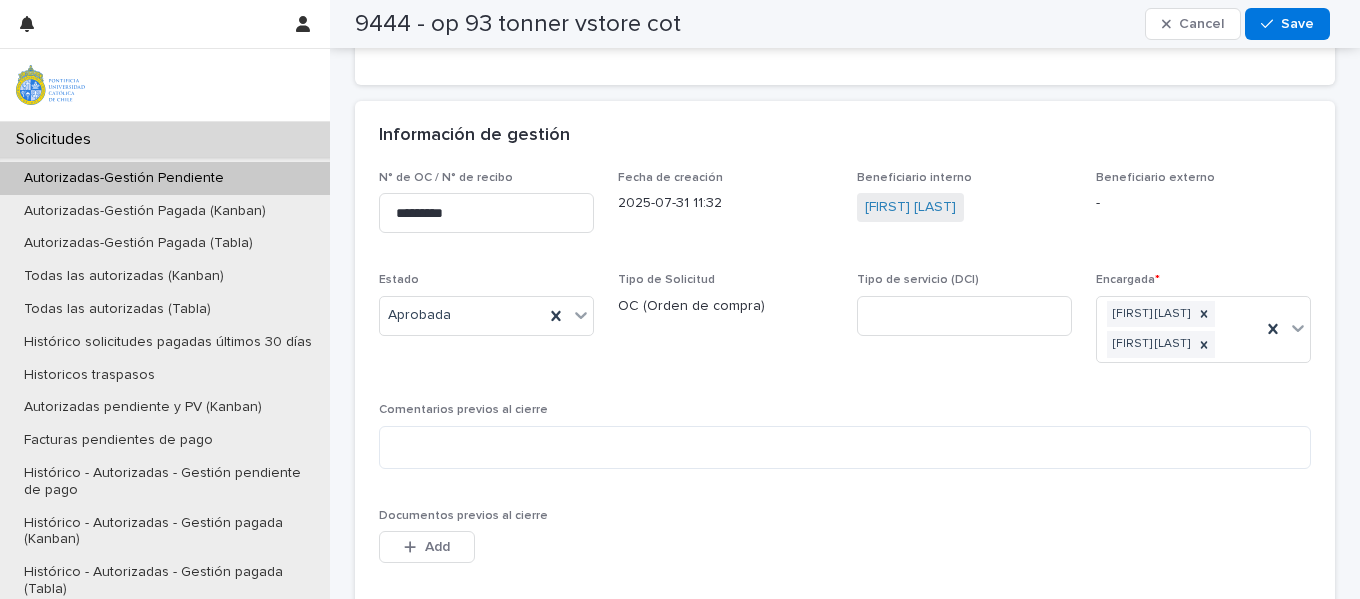 click on "N° de OC / N° de recibo ********* Fecha de creación [DATE] [TIME] Beneficiario interno [FIRST] [LAST]   Beneficiario externo - Estado Aprobada Tipo de Solicitud OC (Orden de compra) Tipo de servicio (DCI) Encargada * [FIRST] [LAST] [FIRST] [LAST] Comentarios previos al cierre Documentos previos al cierre This file cannot be opened Download File Add Comentarios de cierre Fecha de Pago de Factura Documentos de cierre This file cannot be opened Download File Add" at bounding box center (845, 567) 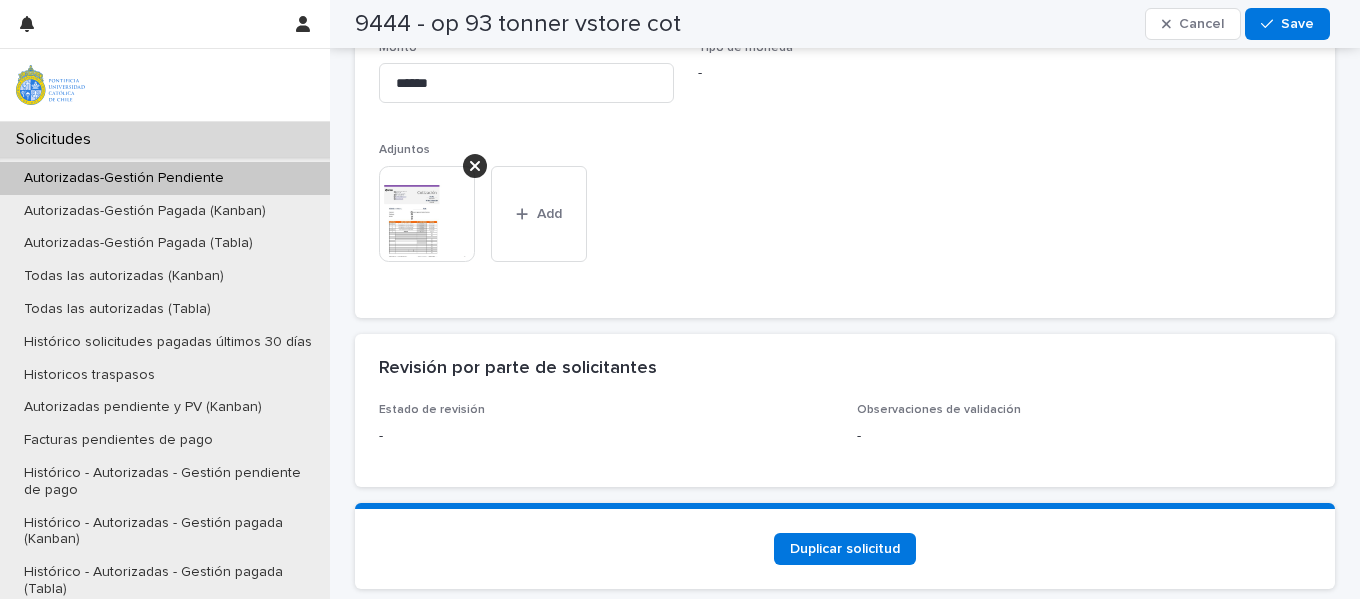 scroll, scrollTop: 2218, scrollLeft: 0, axis: vertical 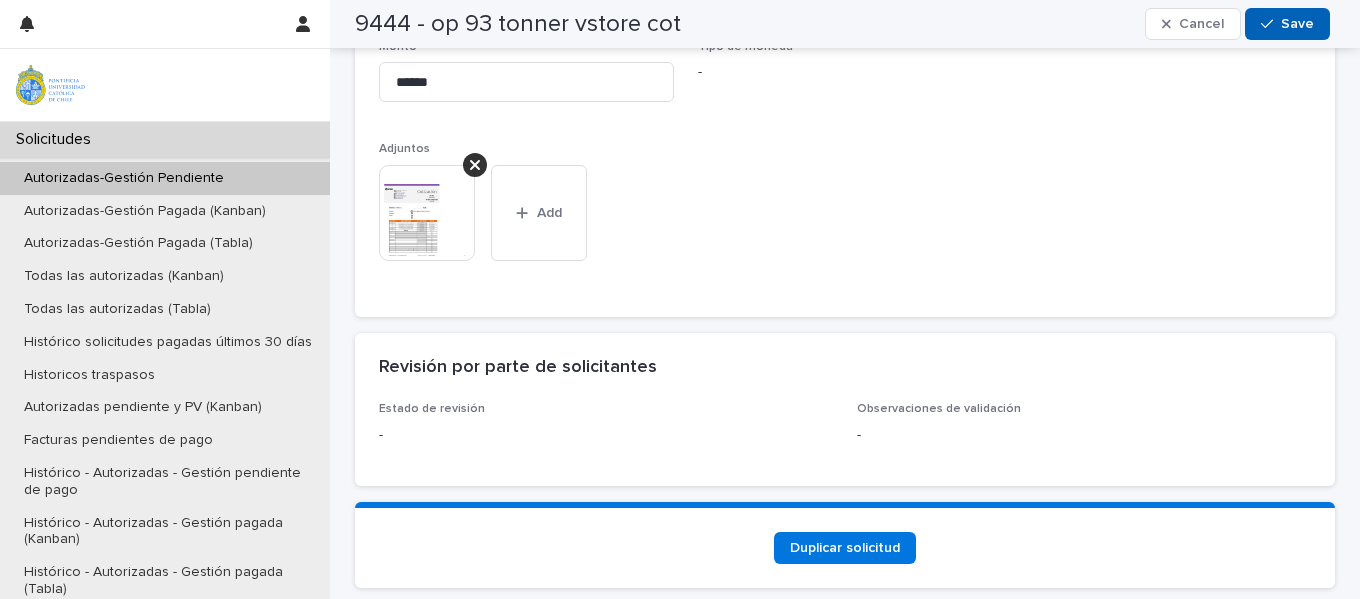 click on "Save" at bounding box center [1297, 24] 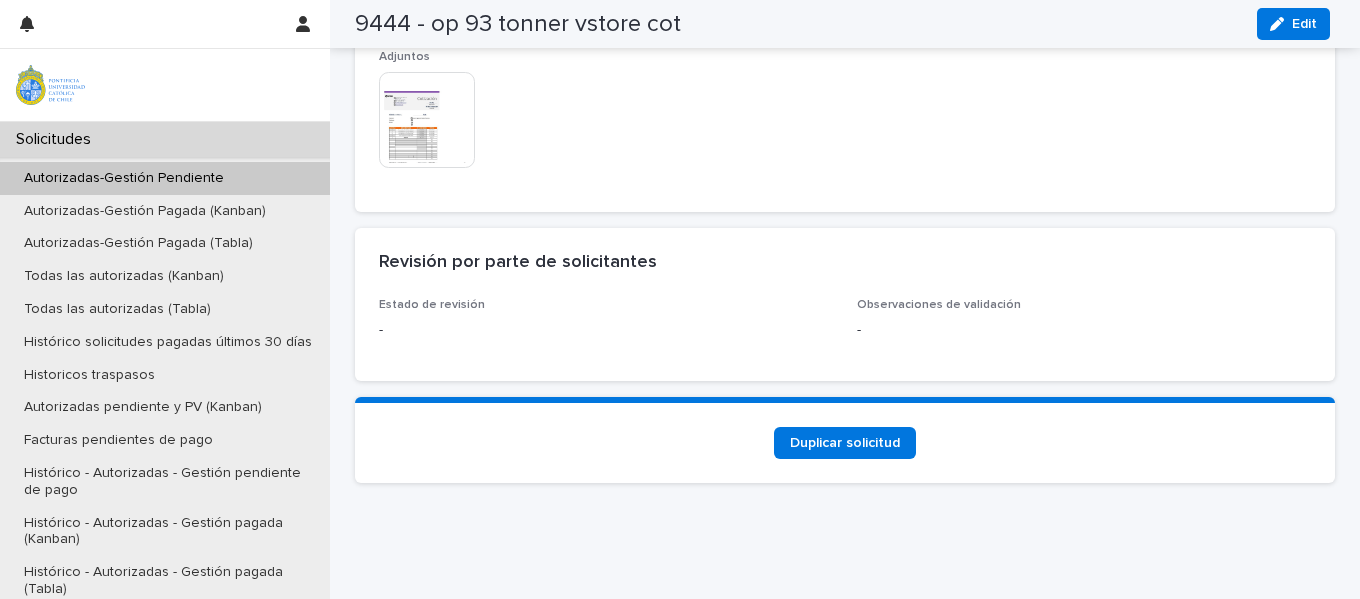 scroll, scrollTop: 1810, scrollLeft: 0, axis: vertical 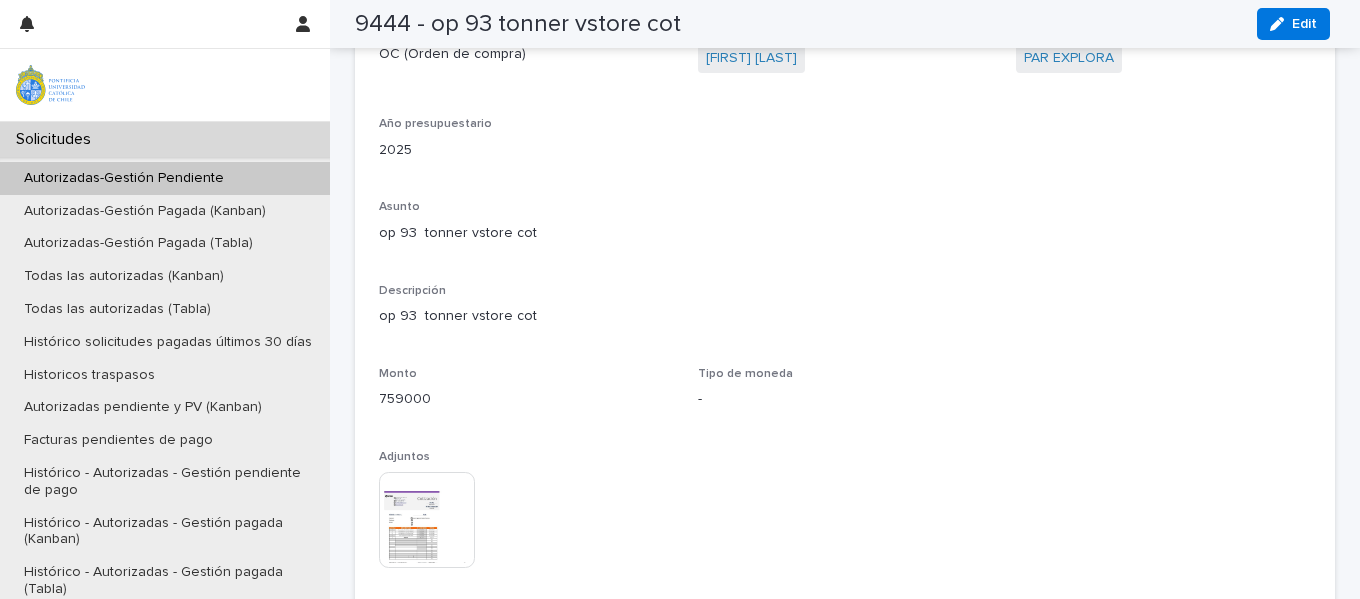 click on "Autorizadas-Gestión Pendiente" at bounding box center (124, 178) 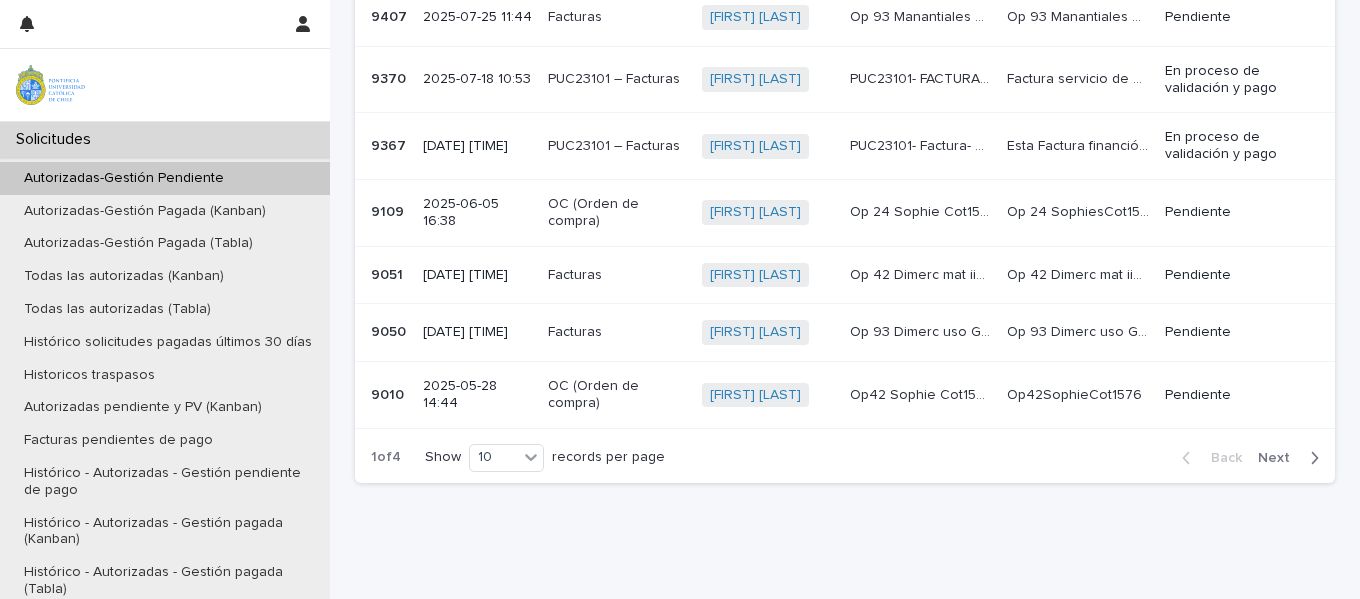 scroll, scrollTop: 0, scrollLeft: 0, axis: both 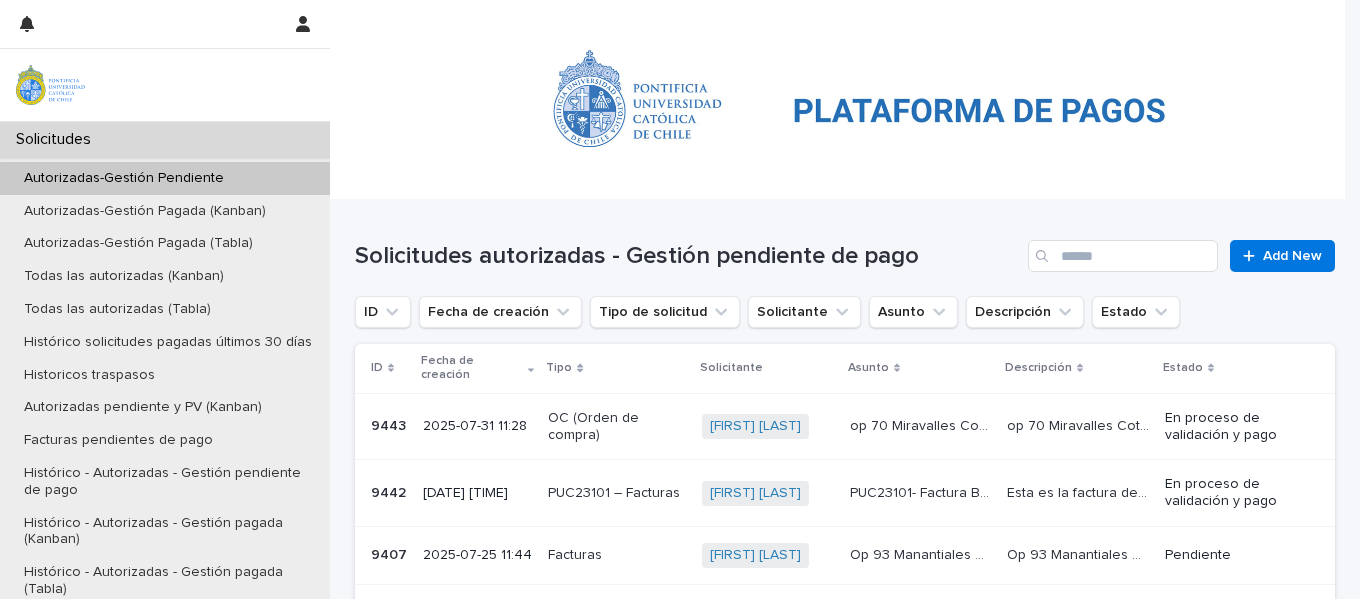 click on "9443" at bounding box center (390, 424) 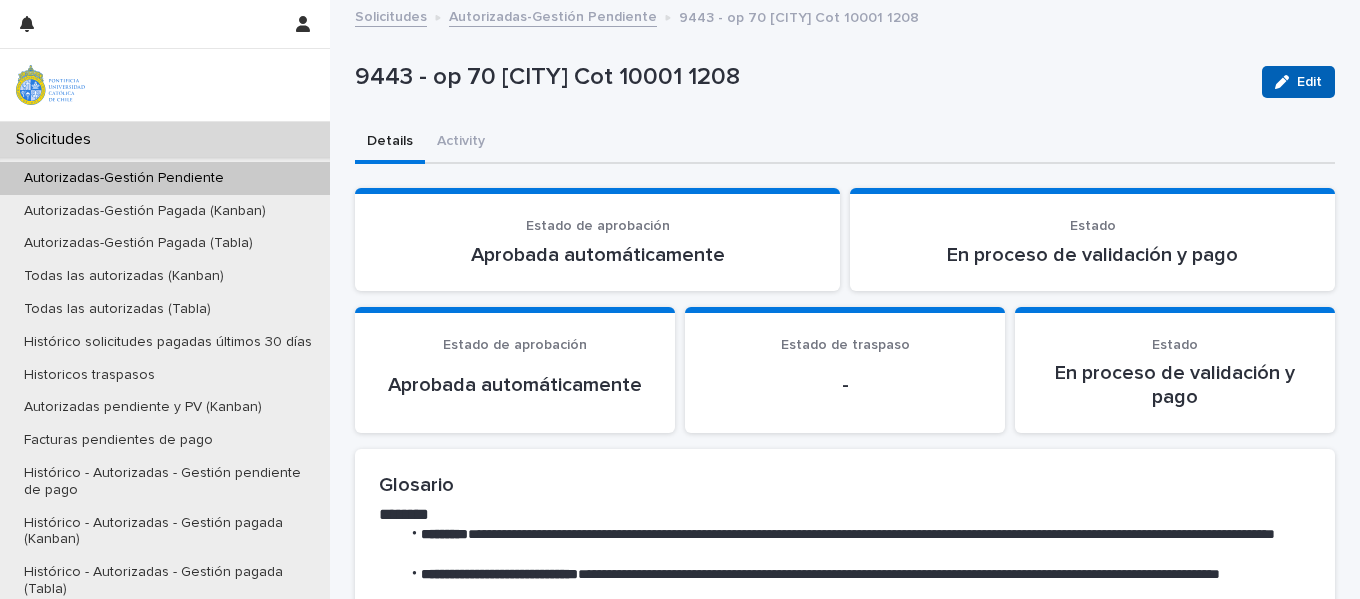 click on "Edit" at bounding box center (1309, 82) 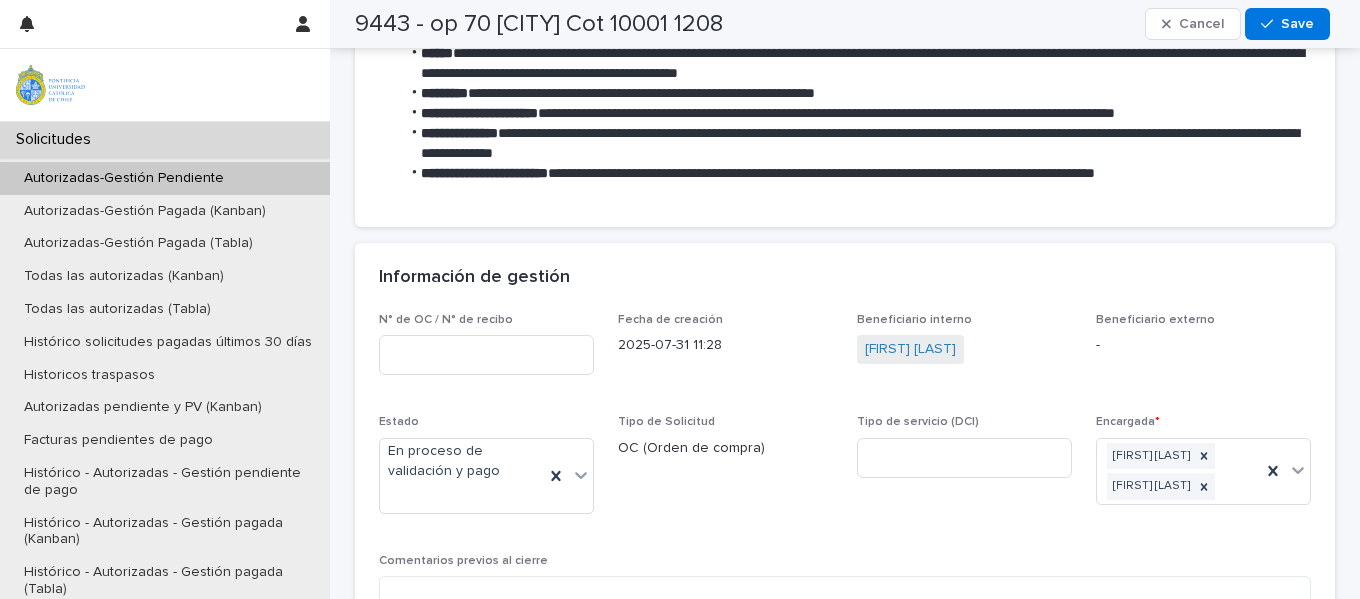 scroll, scrollTop: 700, scrollLeft: 0, axis: vertical 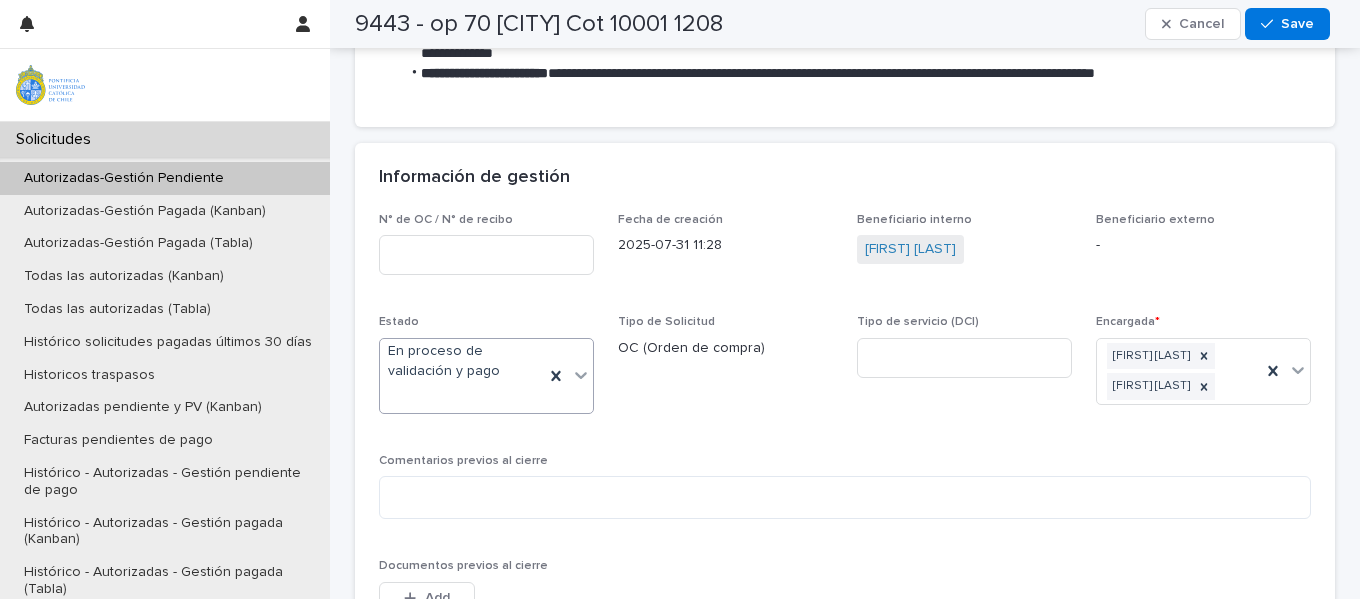 click 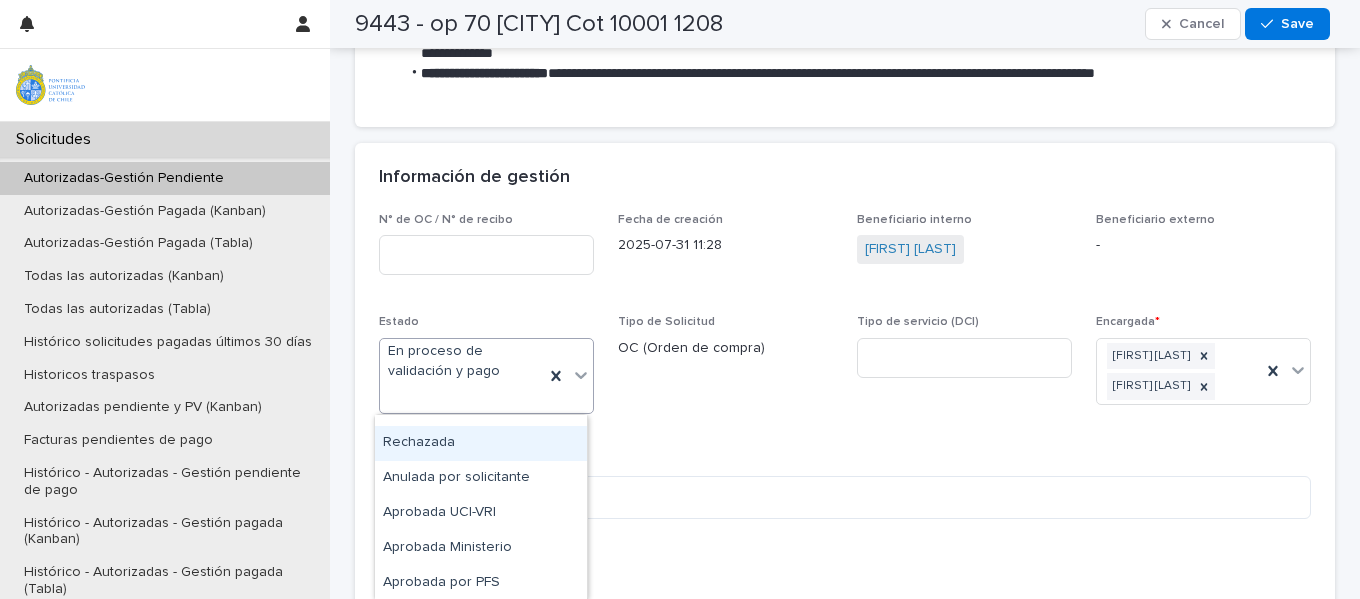 scroll, scrollTop: 300, scrollLeft: 0, axis: vertical 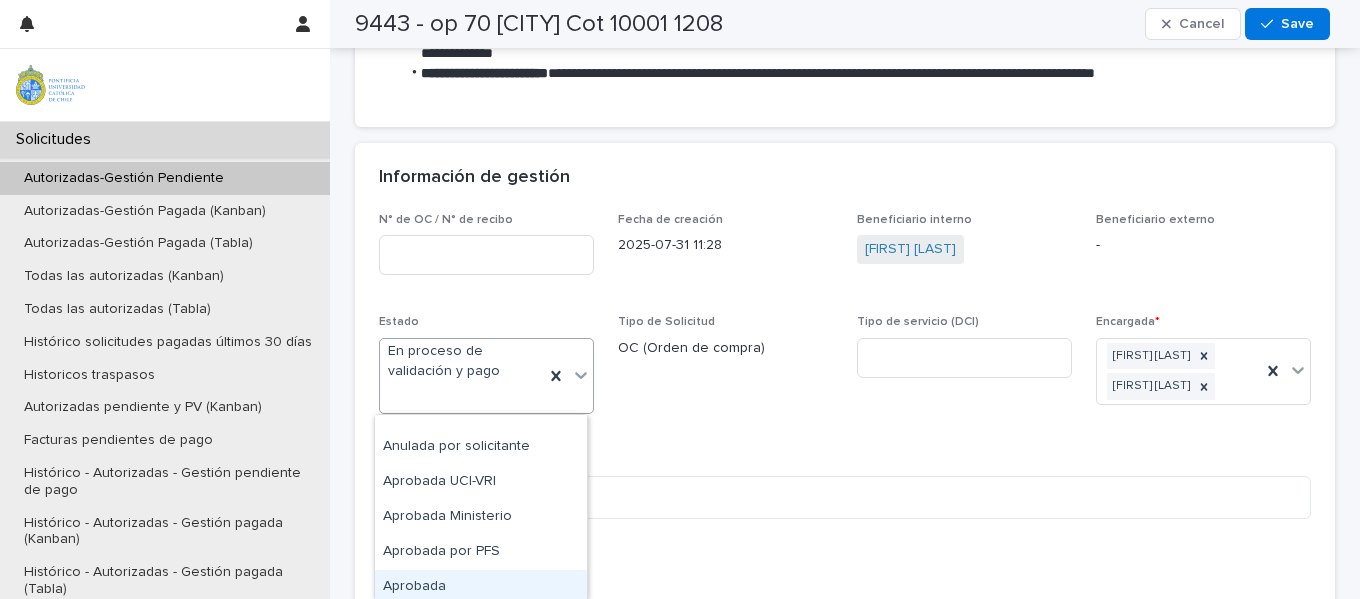 click on "Aprobada" at bounding box center (481, 587) 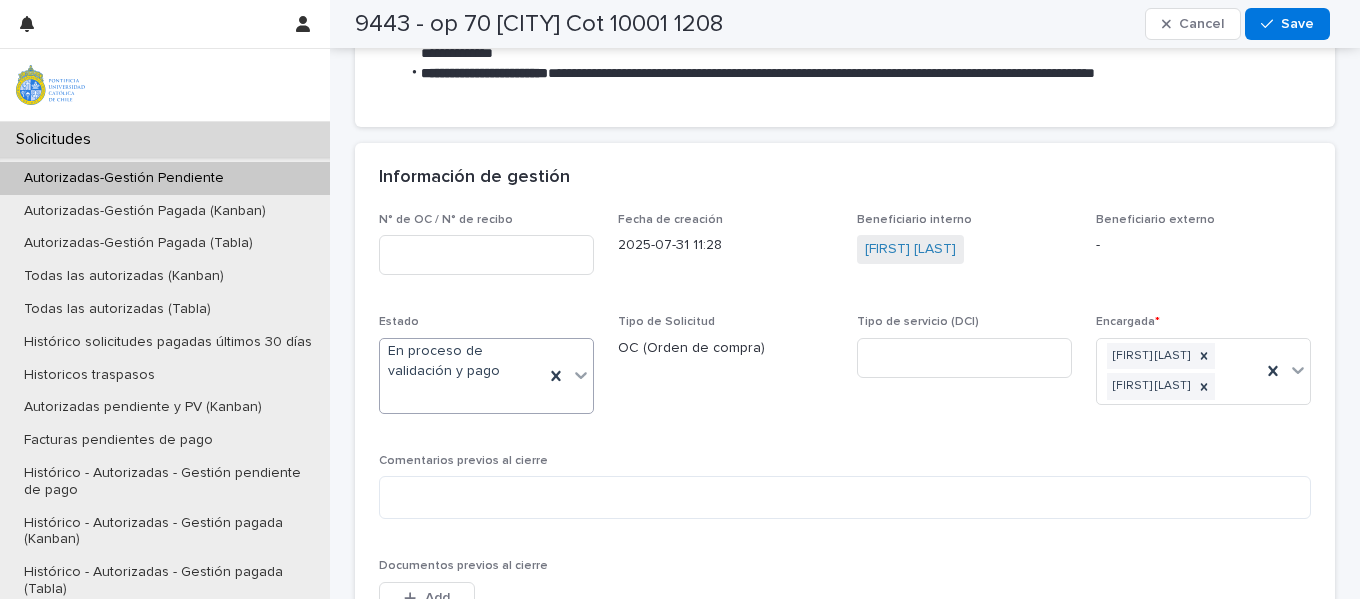 click on "N° de OC / N° de recibo" at bounding box center [486, 252] 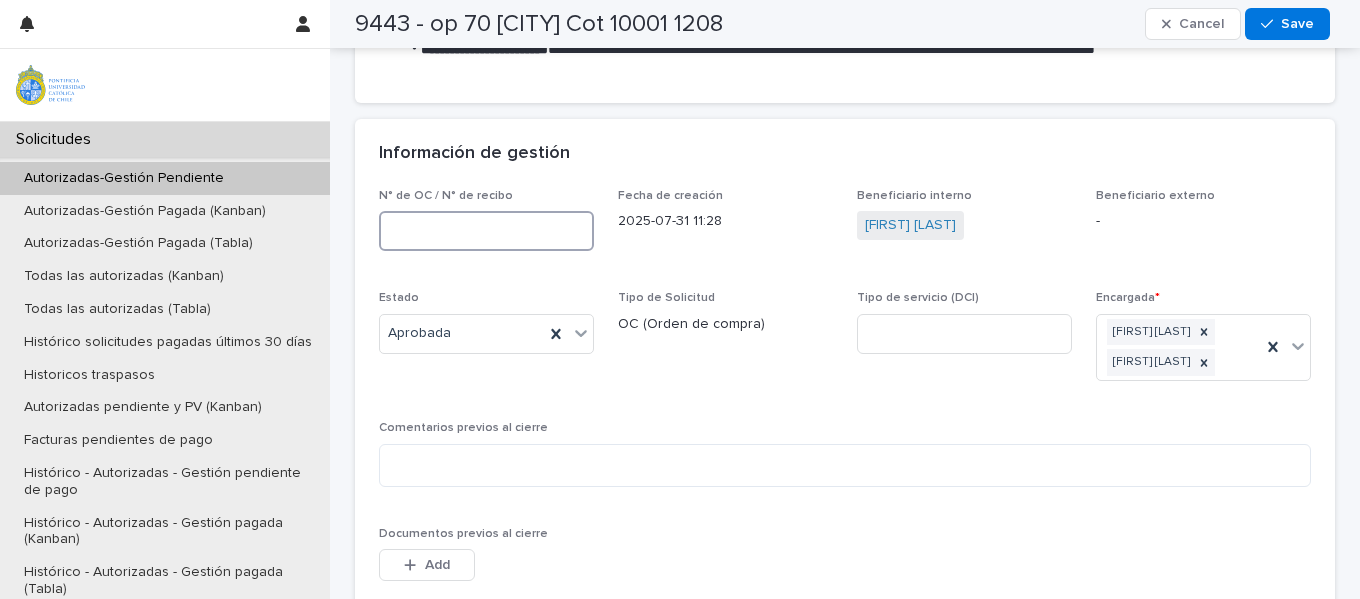 click at bounding box center (486, 231) 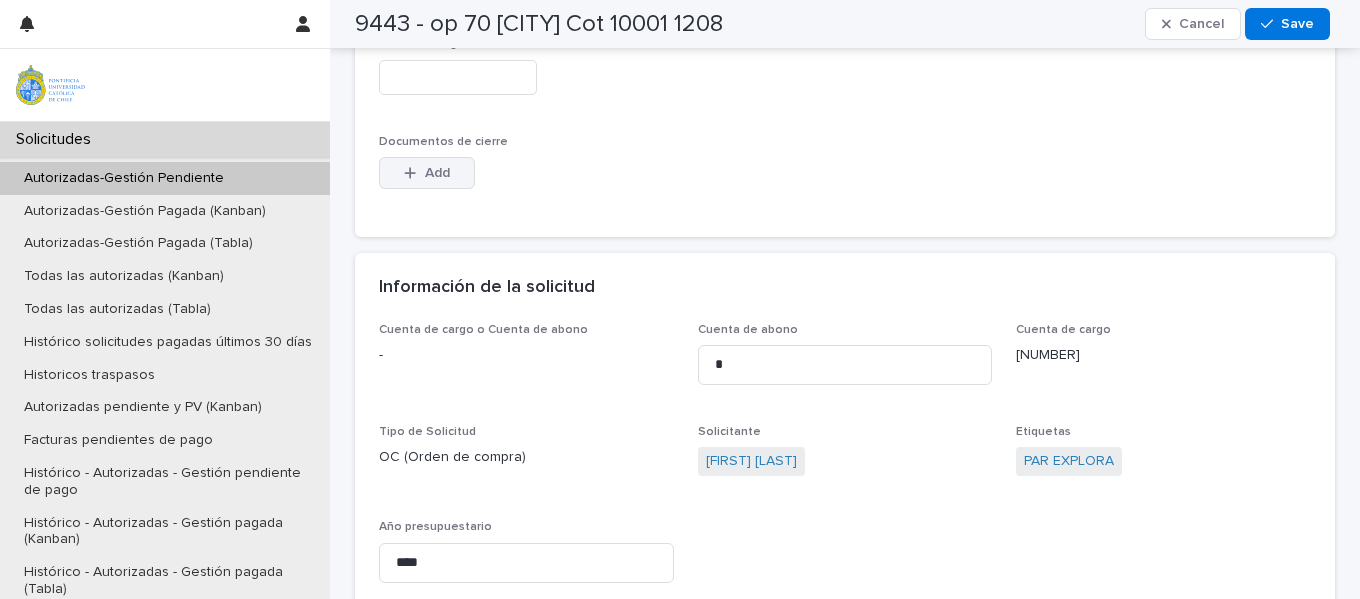 scroll, scrollTop: 1396, scrollLeft: 0, axis: vertical 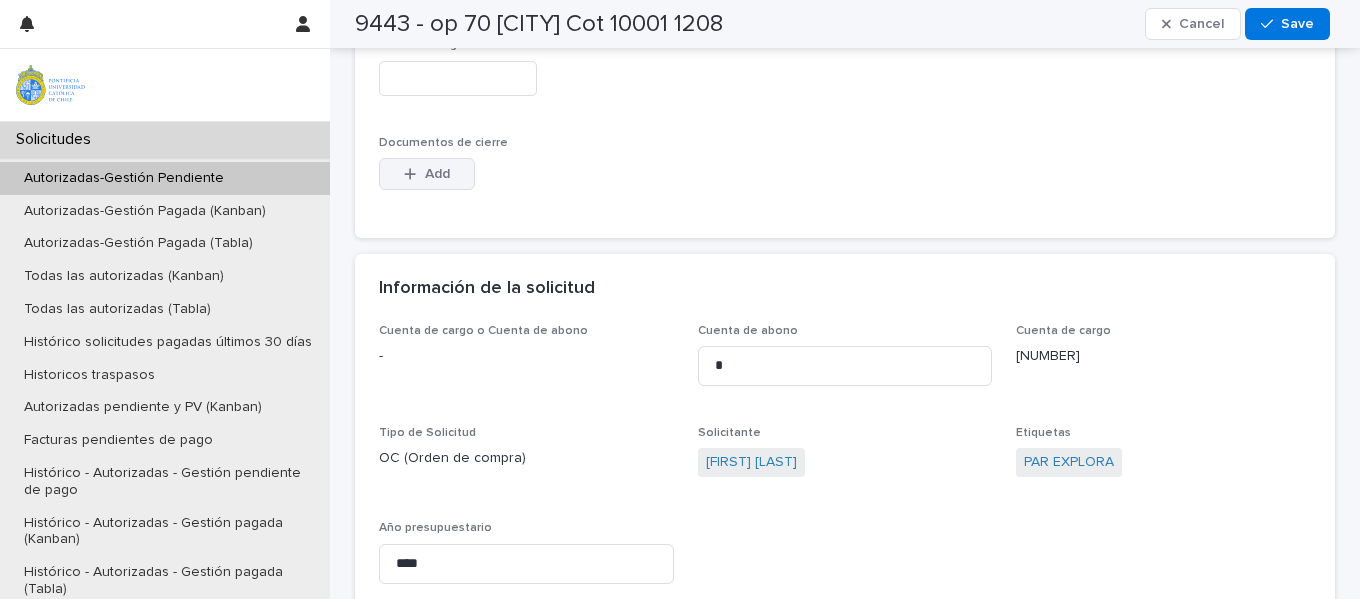type on "*********" 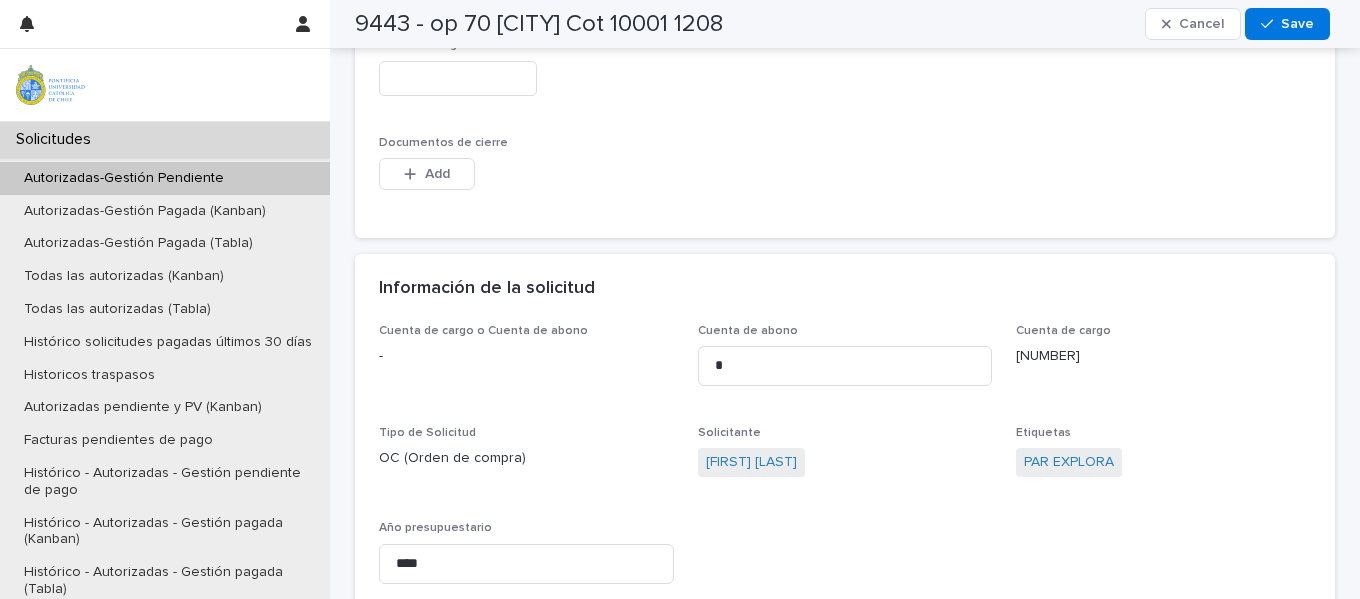 drag, startPoint x: 425, startPoint y: 166, endPoint x: 667, endPoint y: 169, distance: 242.0186 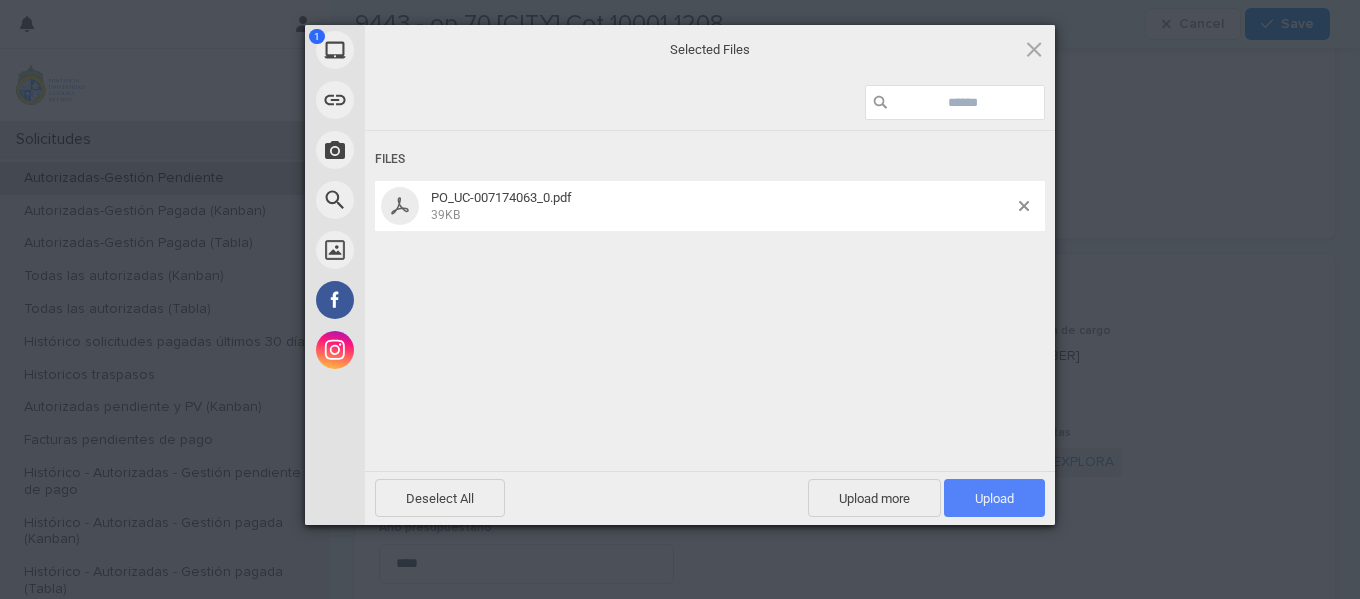 click on "Upload
1" at bounding box center [994, 498] 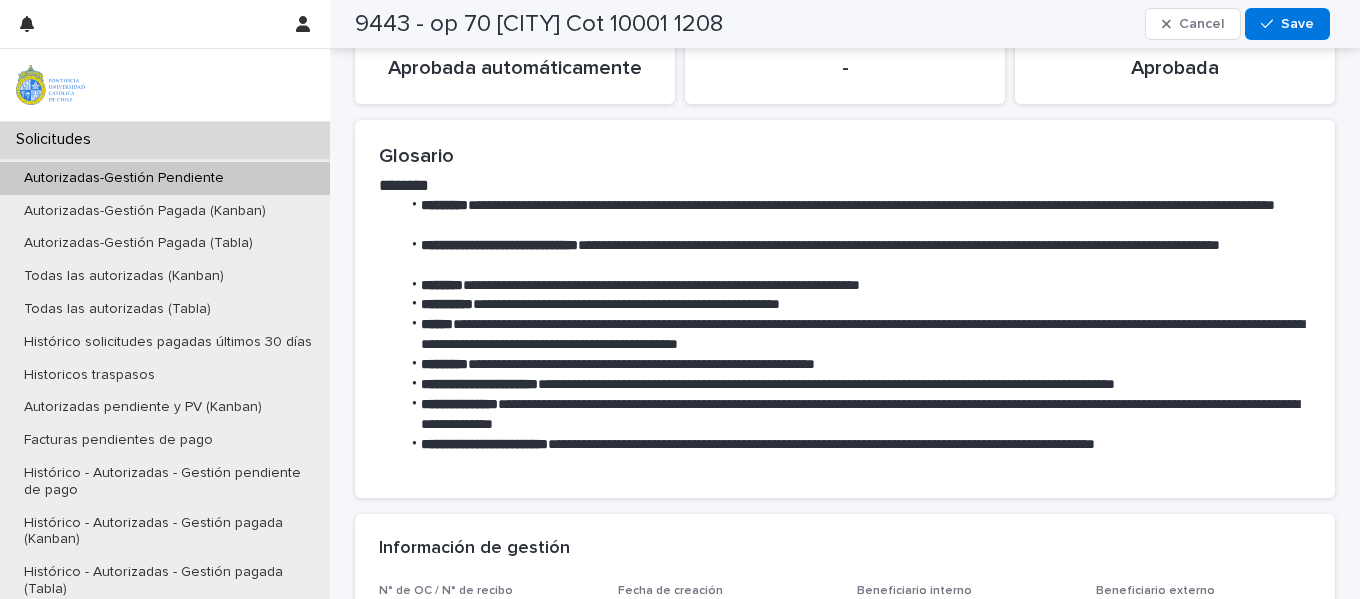 scroll, scrollTop: 0, scrollLeft: 0, axis: both 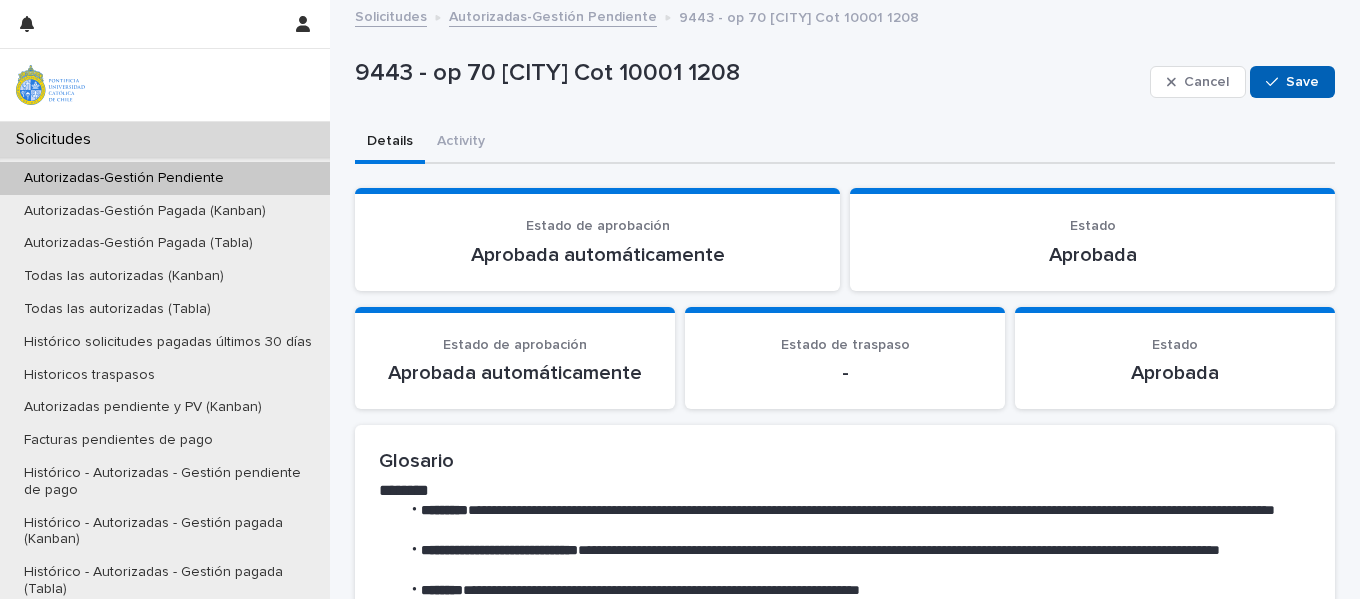 click on "Save" at bounding box center [1292, 82] 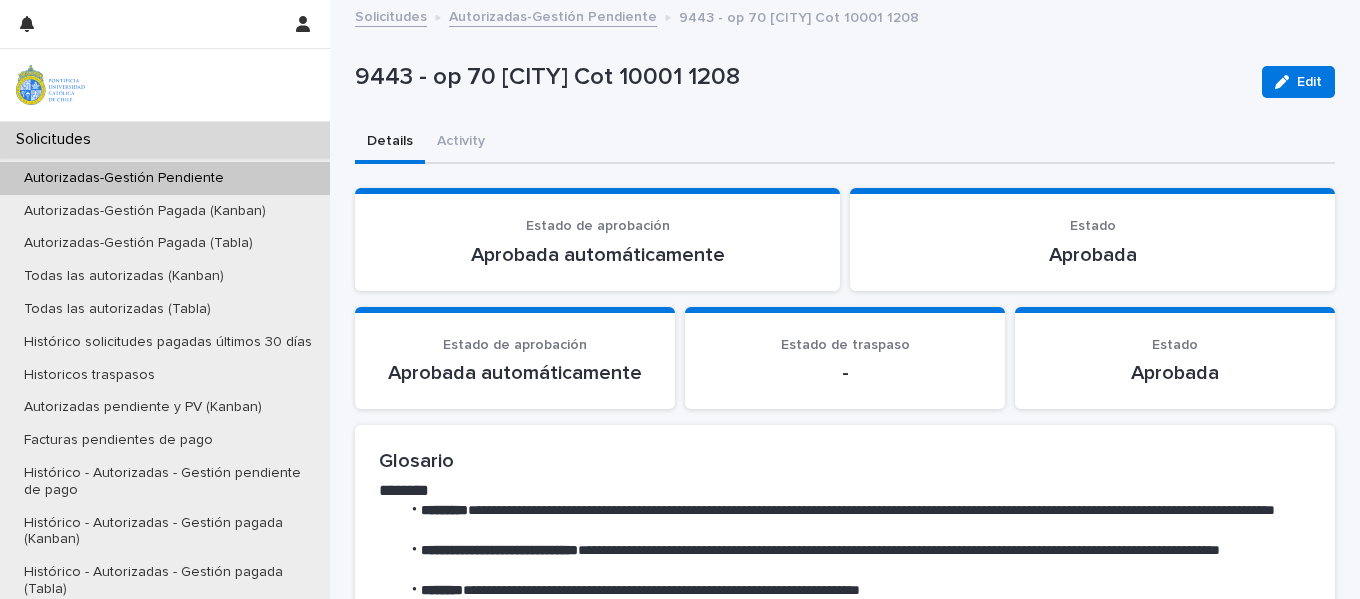 click on "Autorizadas-Gestión Pendiente" at bounding box center (124, 178) 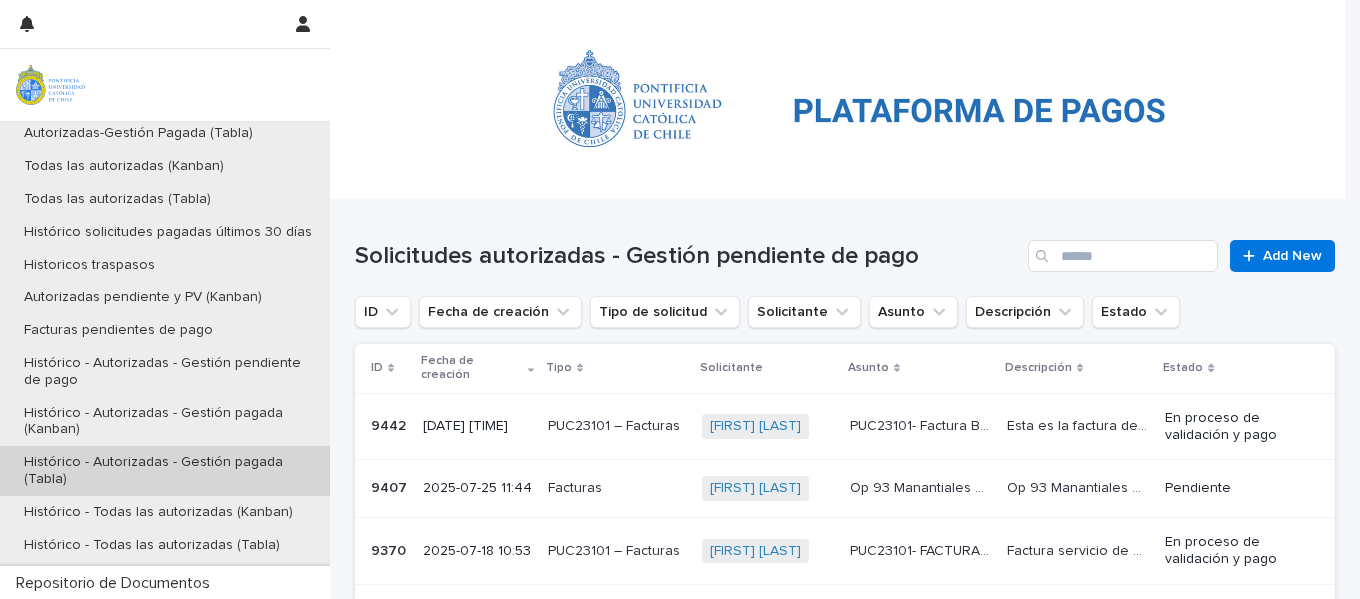 scroll, scrollTop: 113, scrollLeft: 0, axis: vertical 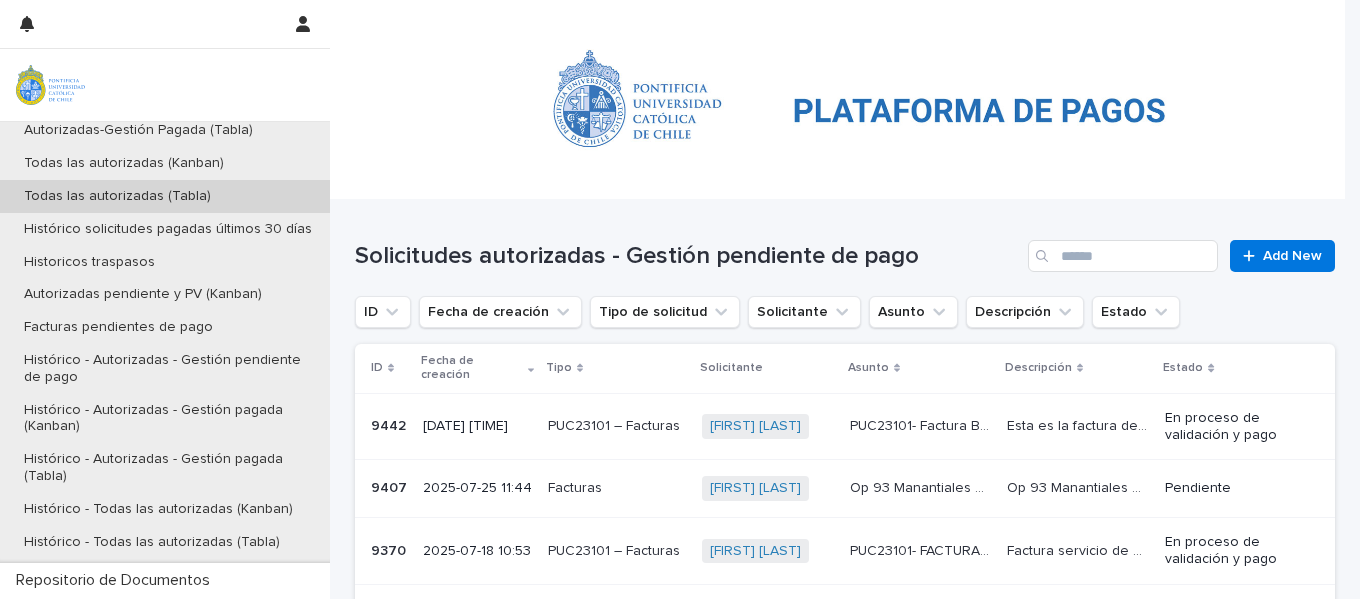 click on "Todas las autorizadas (Tabla)" at bounding box center (117, 196) 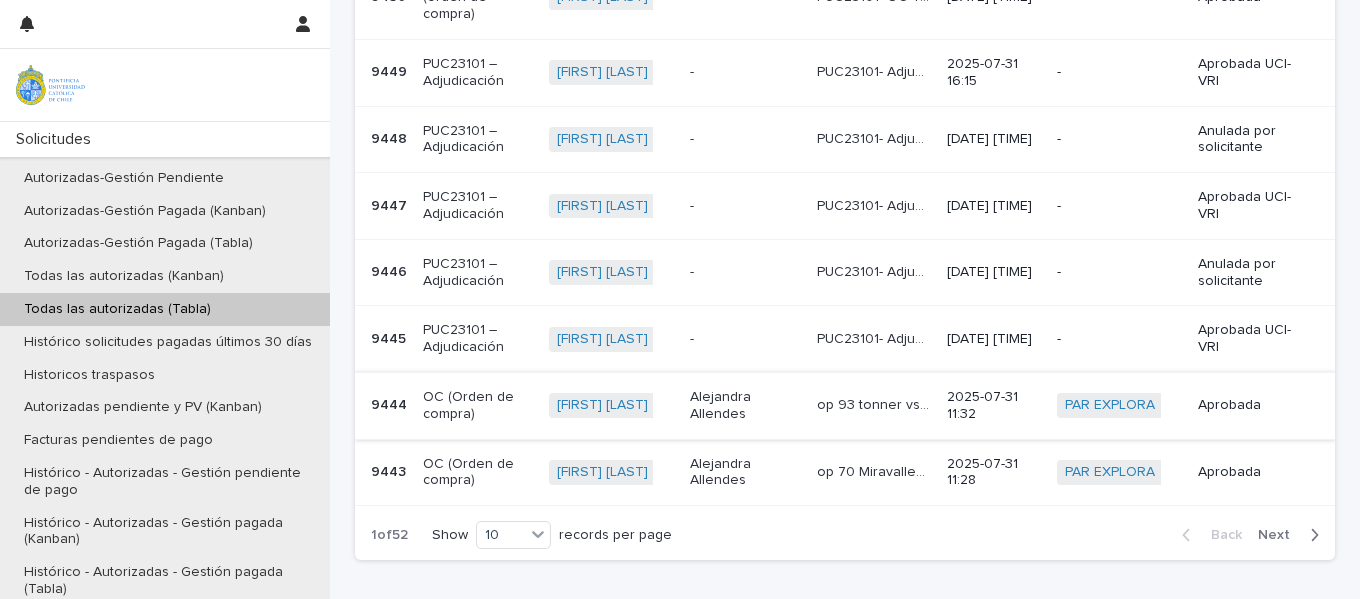 scroll, scrollTop: 910, scrollLeft: 0, axis: vertical 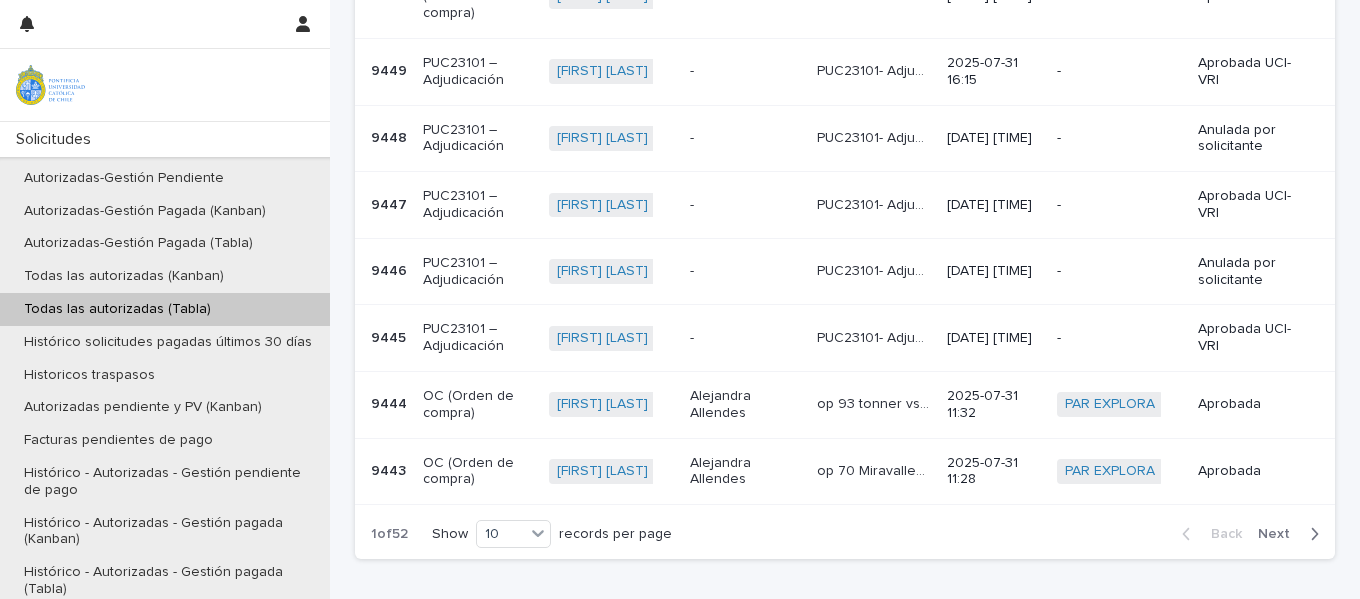 click on "OC (Orden de compra)" at bounding box center (478, 472) 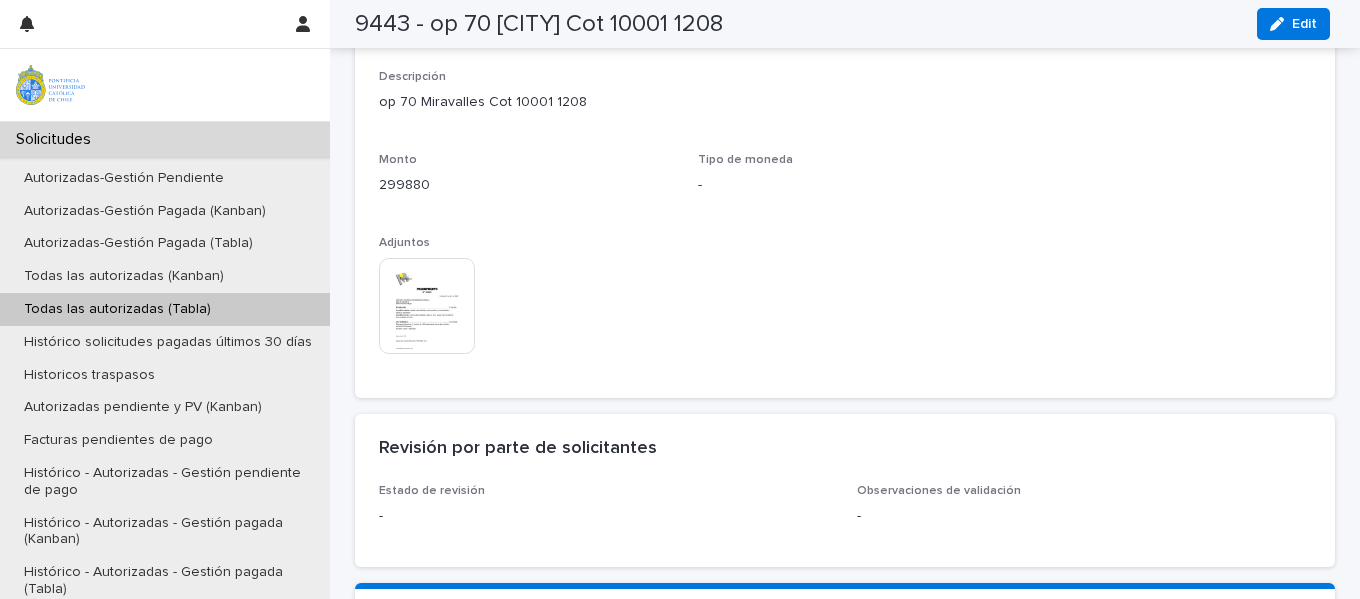 scroll, scrollTop: 2006, scrollLeft: 0, axis: vertical 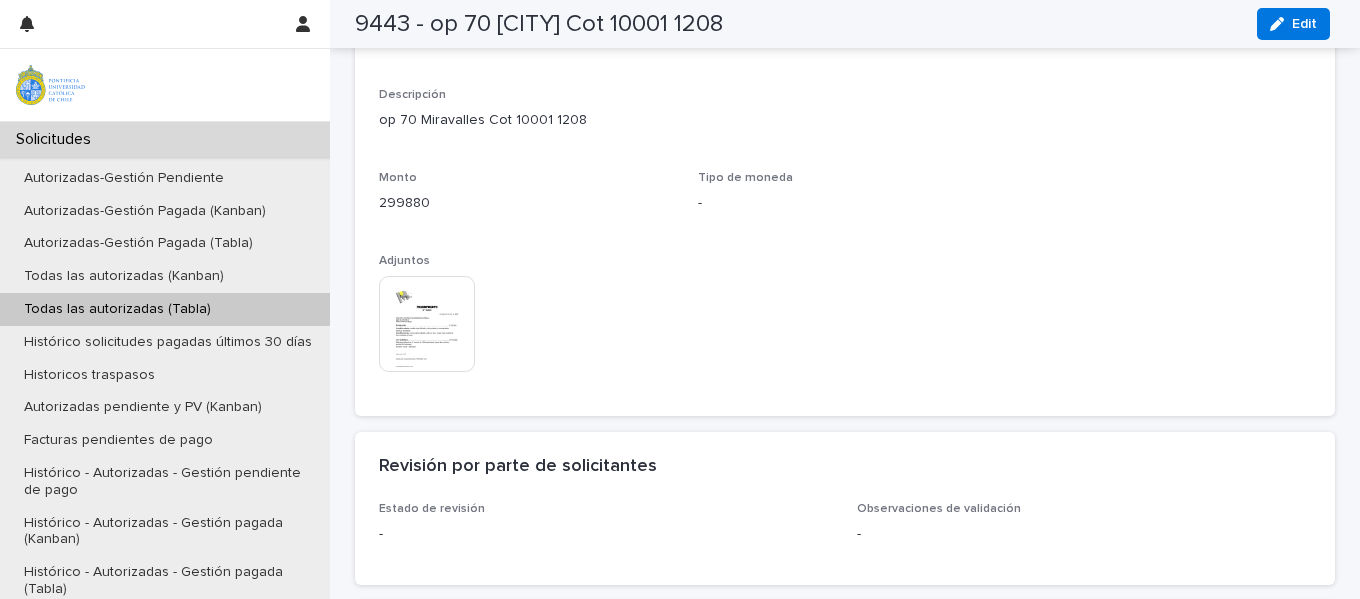 click at bounding box center [427, 324] 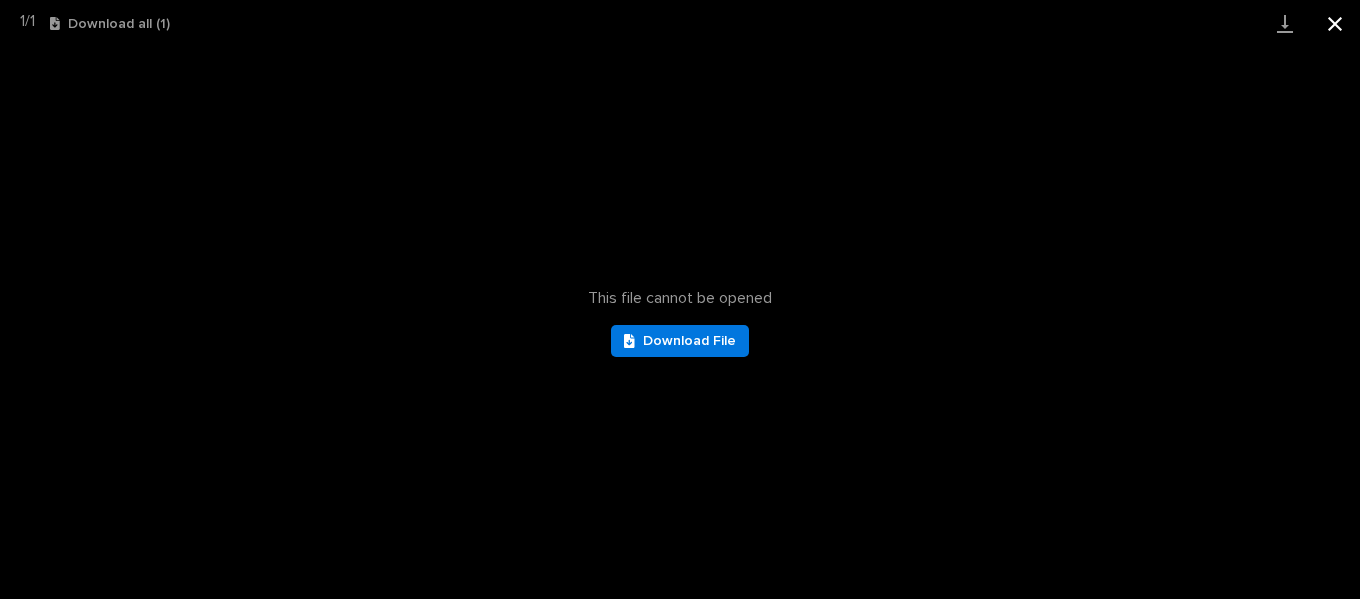 click at bounding box center [1335, 23] 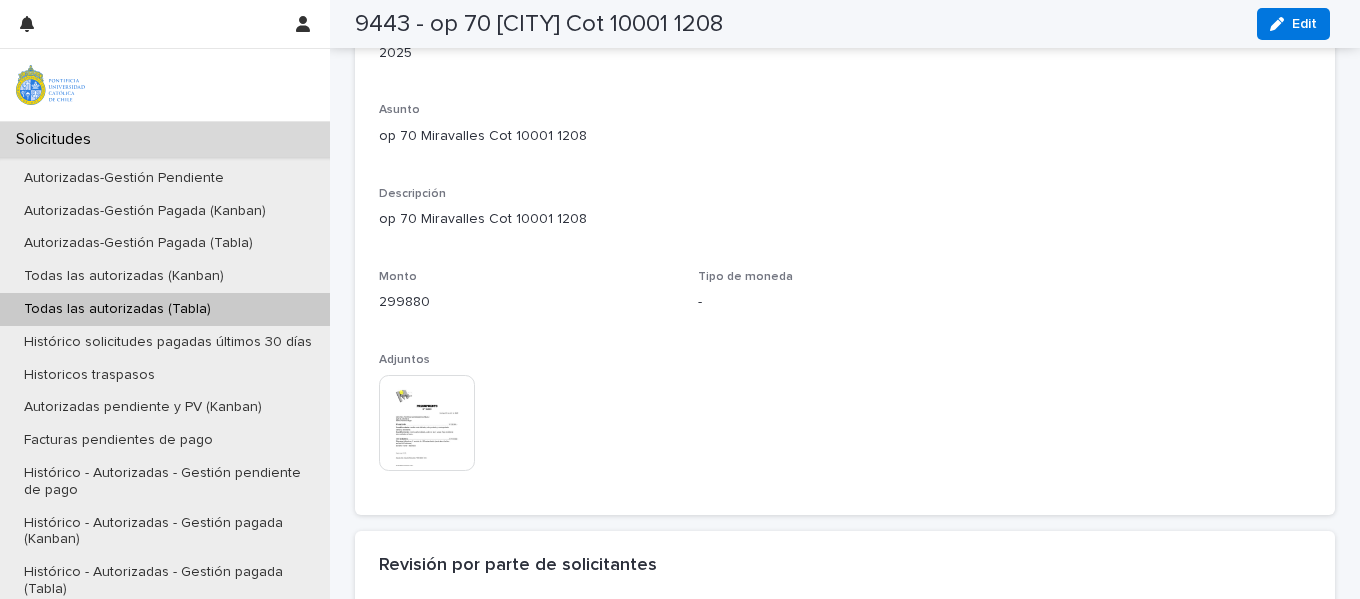 scroll, scrollTop: 1906, scrollLeft: 0, axis: vertical 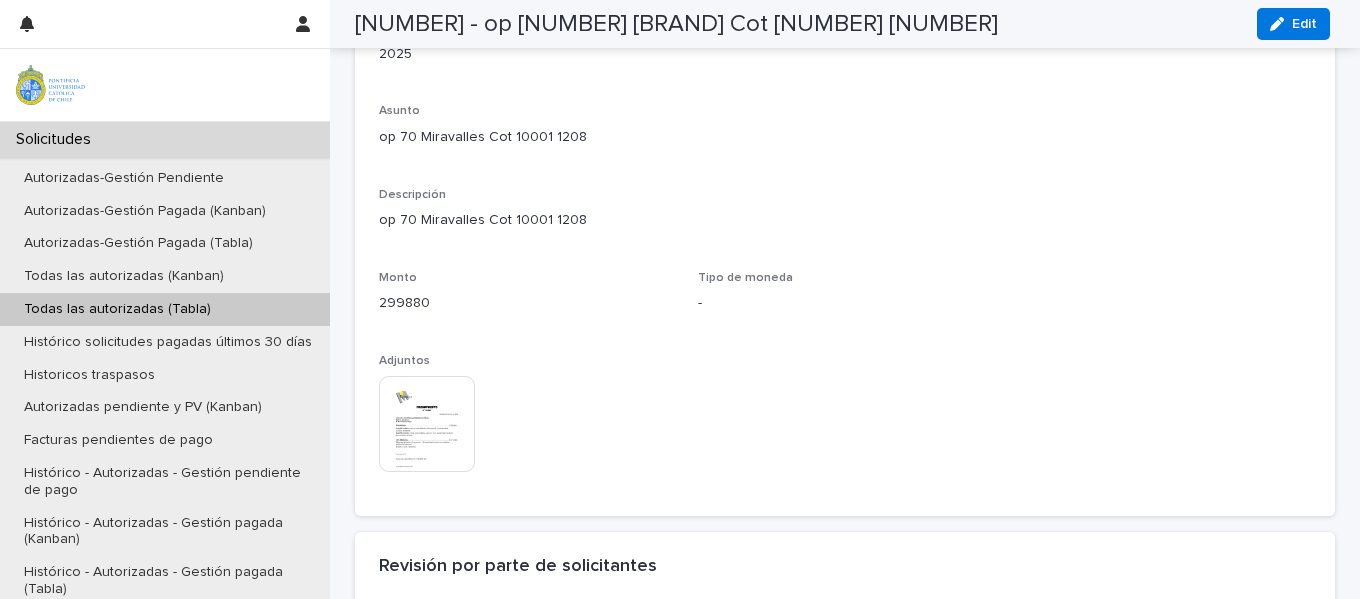 click on "Autorizadas-Gestión Pendiente" at bounding box center [124, 178] 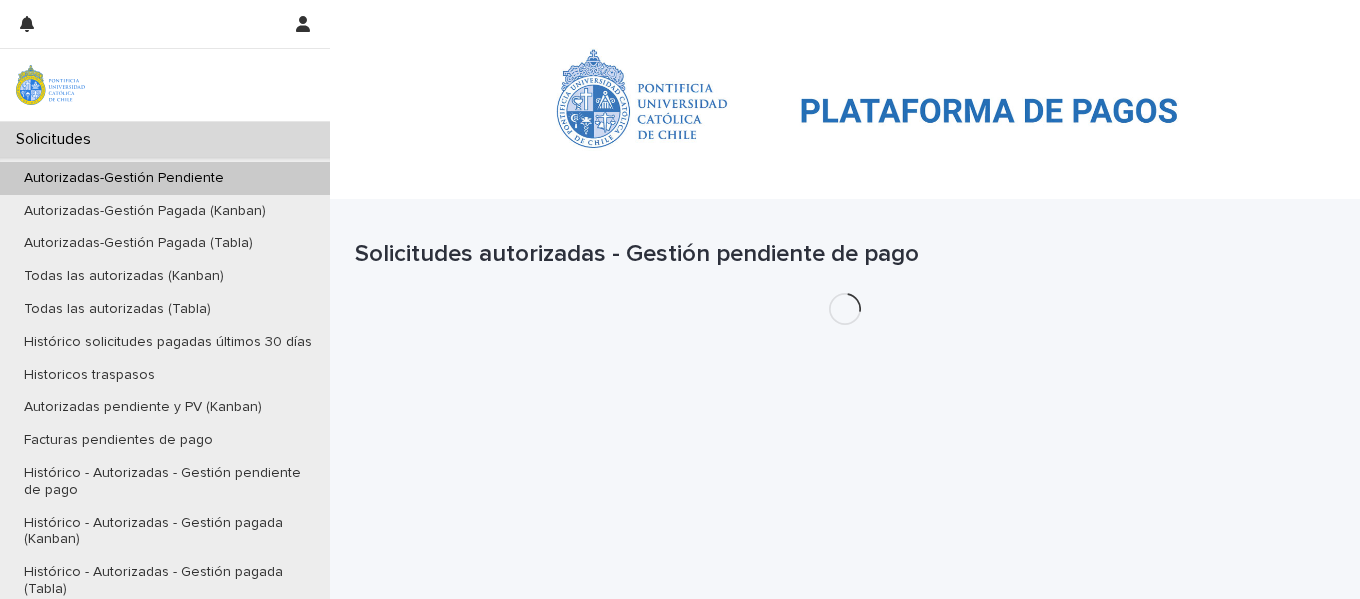 scroll, scrollTop: 0, scrollLeft: 0, axis: both 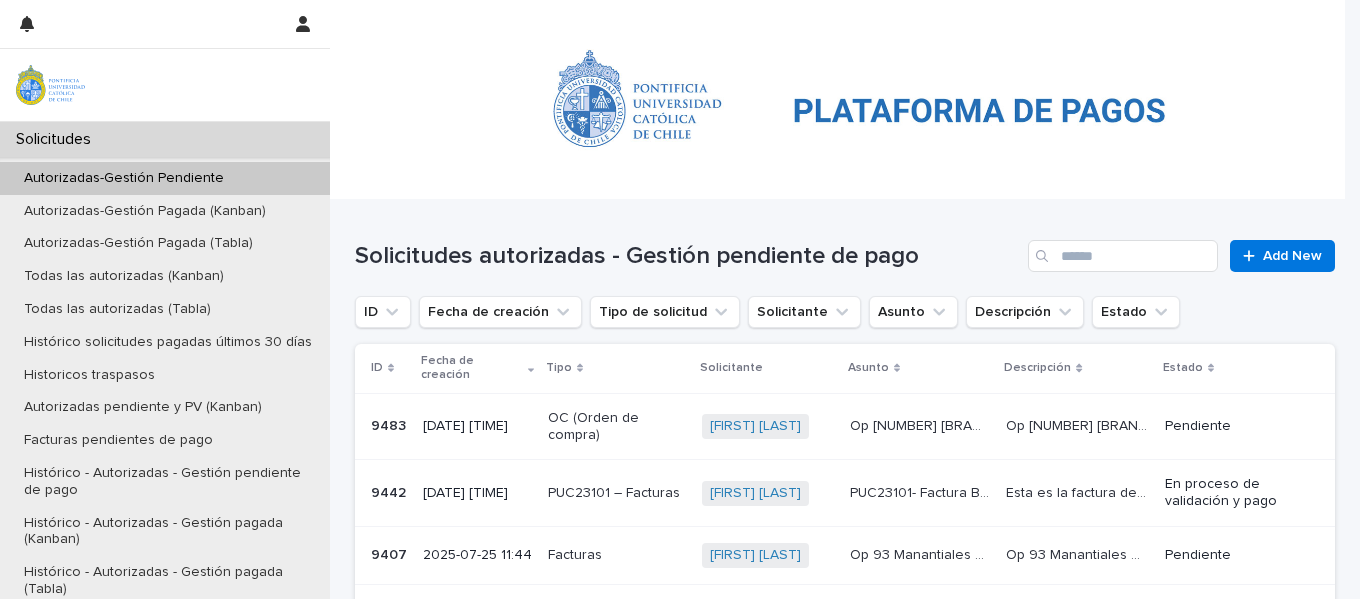 click on "OC (Orden de compra)" at bounding box center [616, 427] 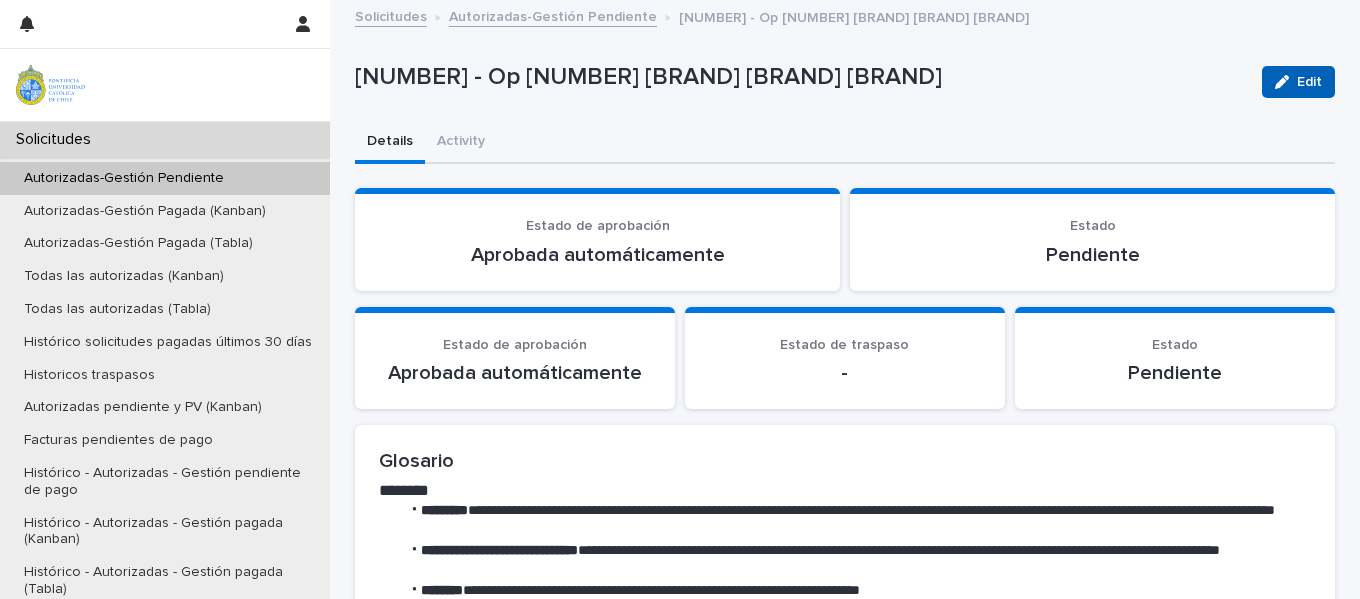 click 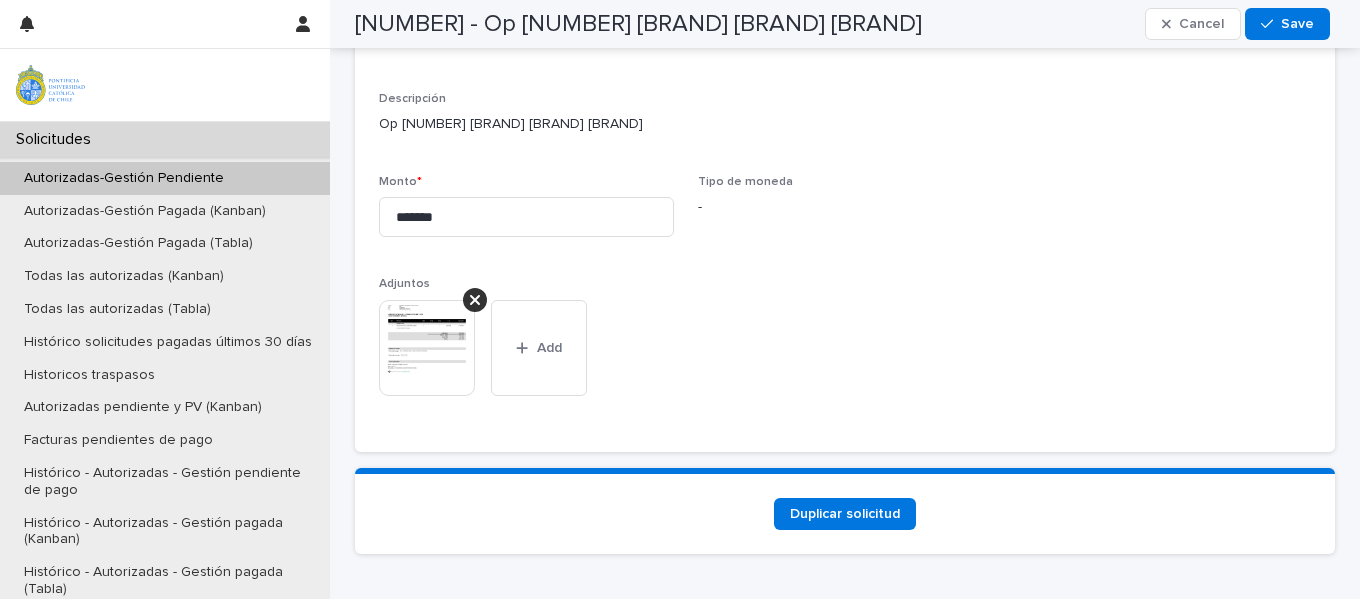 scroll, scrollTop: 2010, scrollLeft: 0, axis: vertical 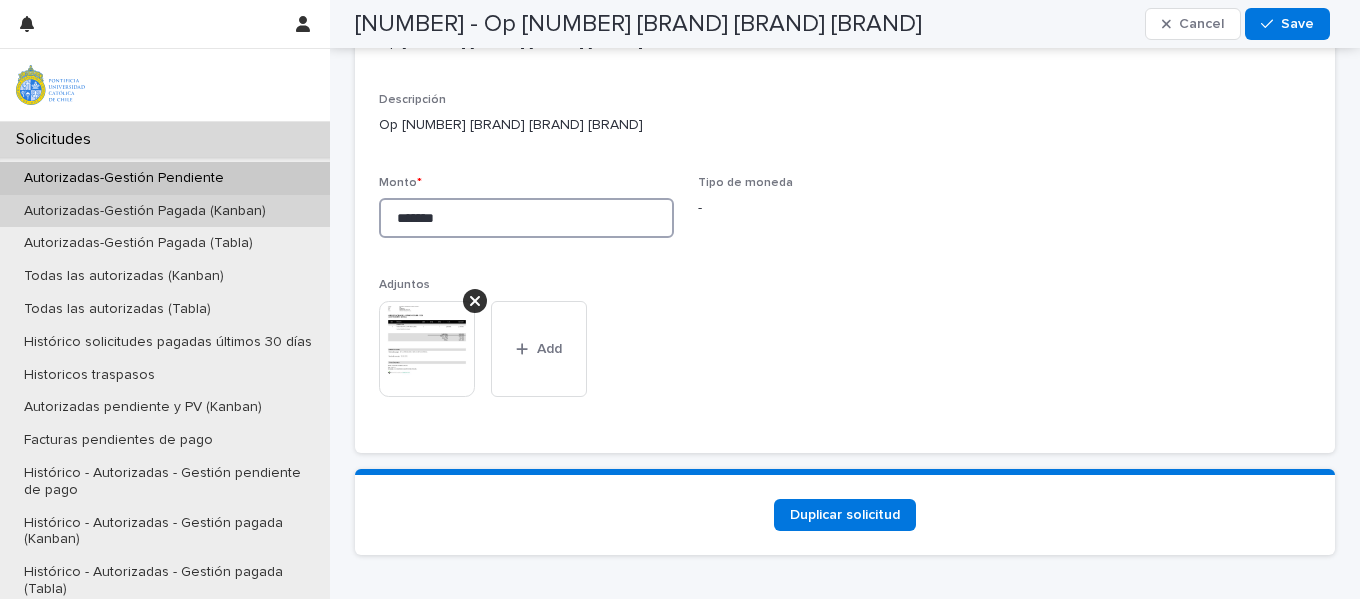 drag, startPoint x: 472, startPoint y: 226, endPoint x: 278, endPoint y: 218, distance: 194.16487 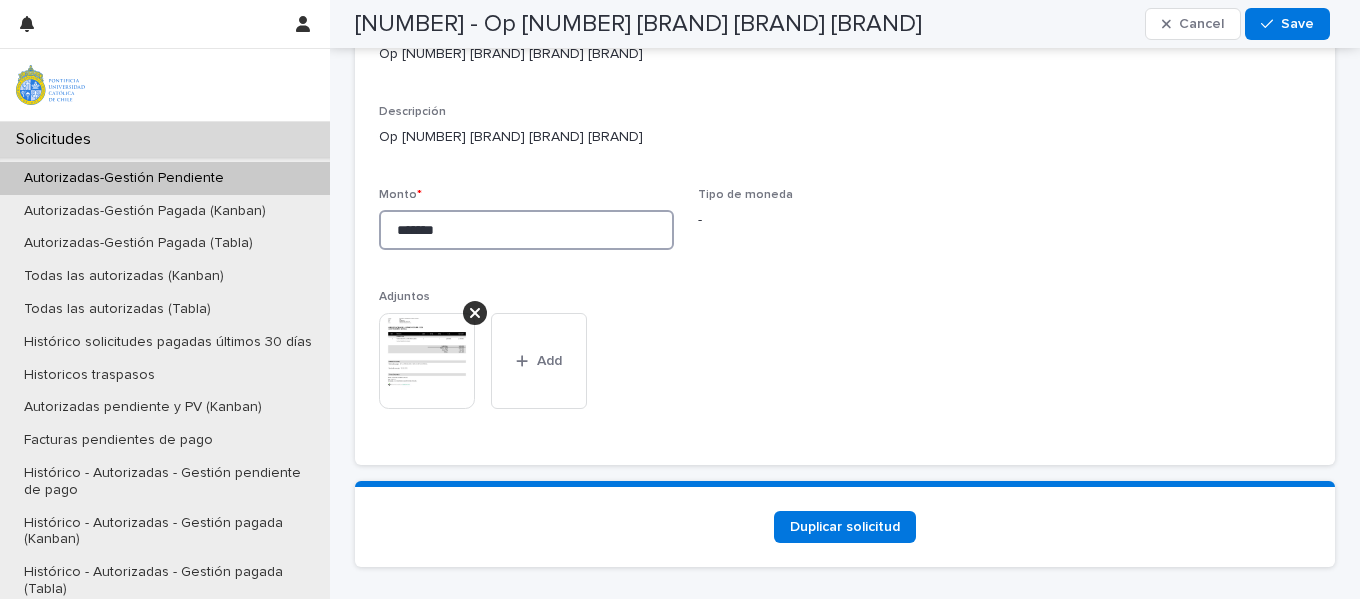 scroll, scrollTop: 1999, scrollLeft: 0, axis: vertical 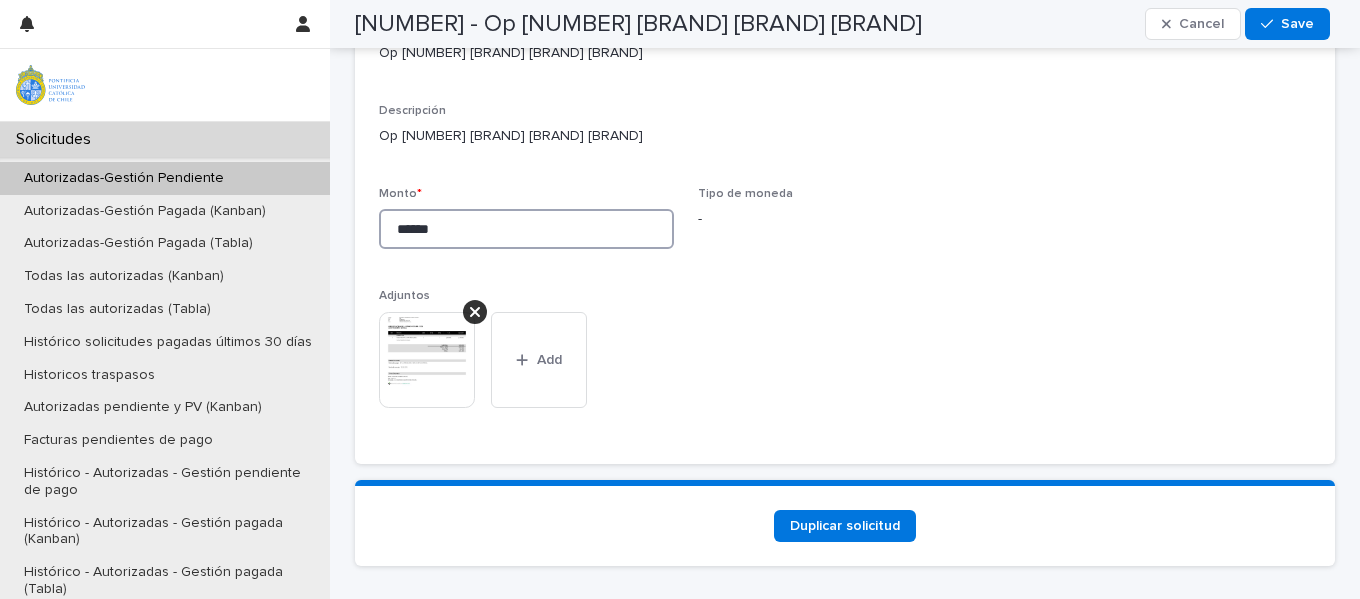 type on "******" 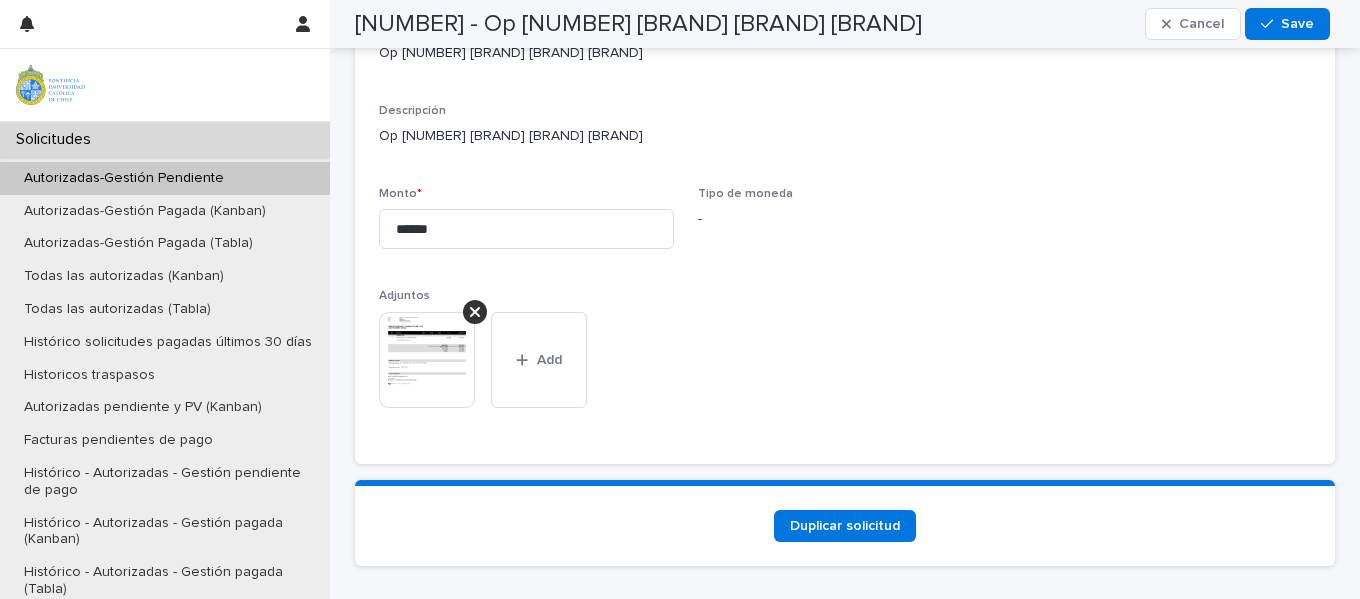 click on "Adjuntos" at bounding box center (845, 296) 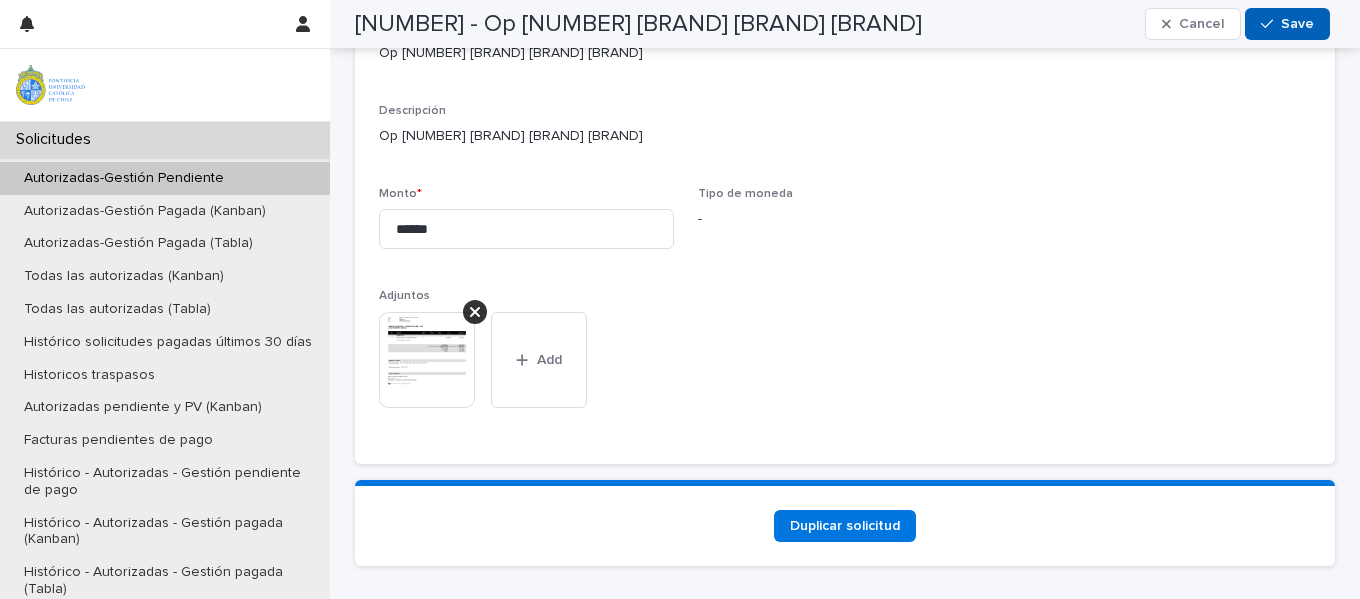 click on "Save" at bounding box center (1297, 24) 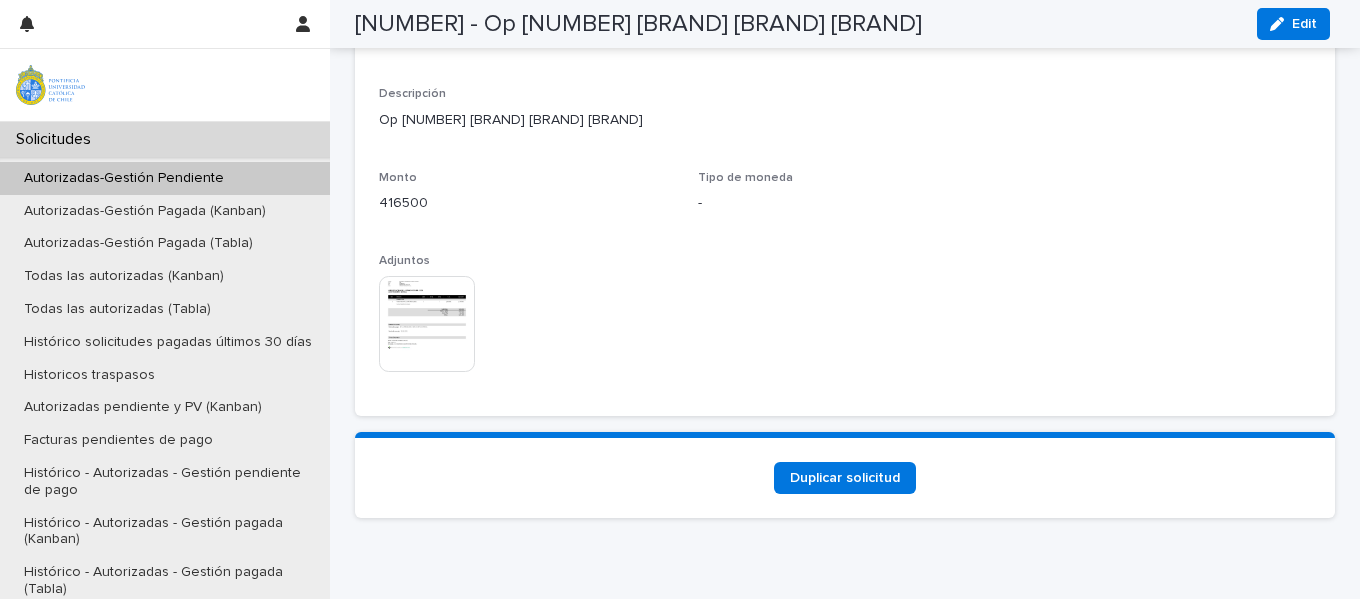 scroll, scrollTop: 1962, scrollLeft: 0, axis: vertical 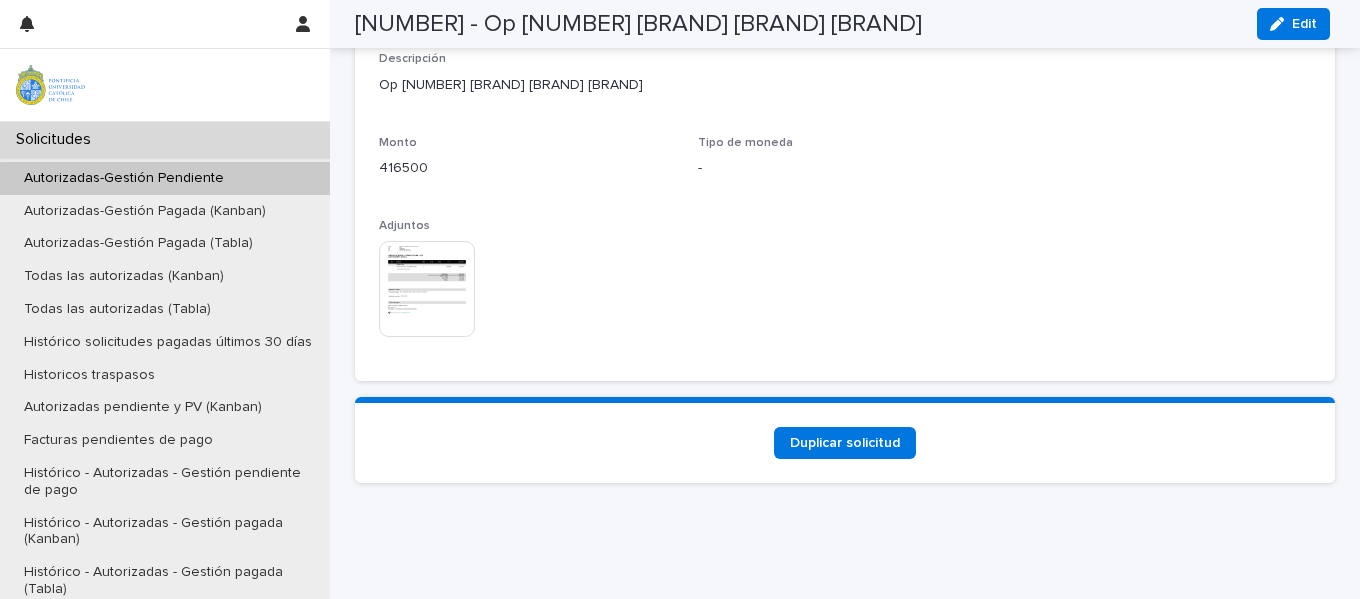 click at bounding box center [427, 289] 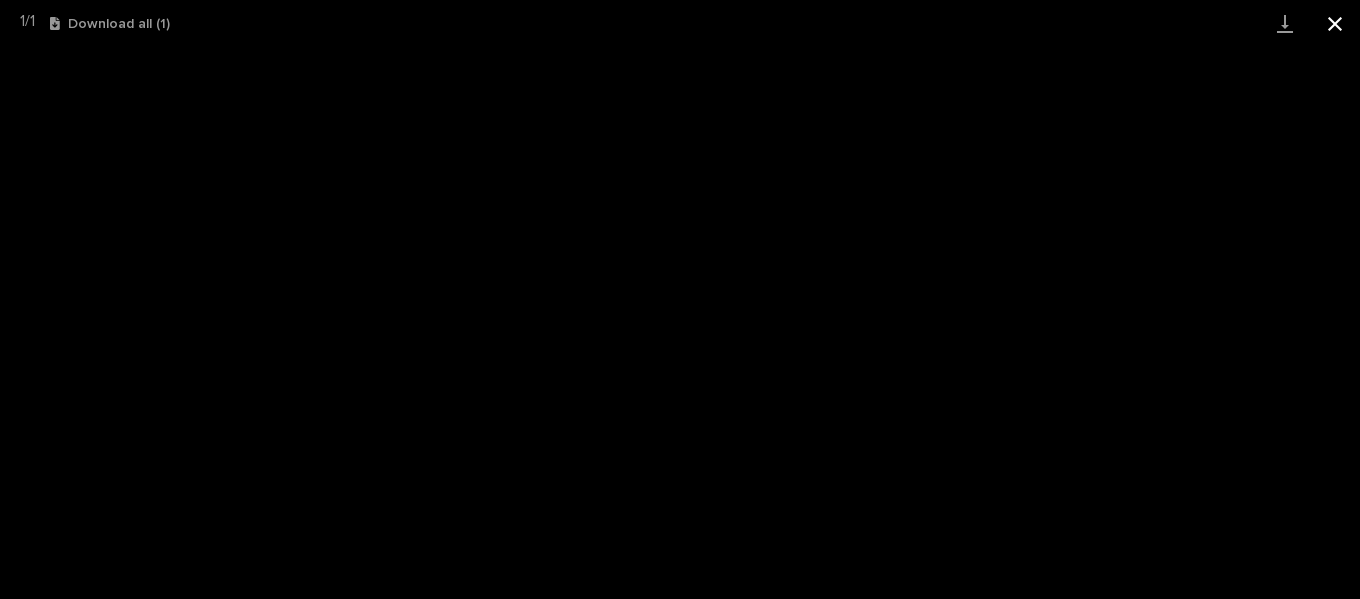 click at bounding box center (1335, 23) 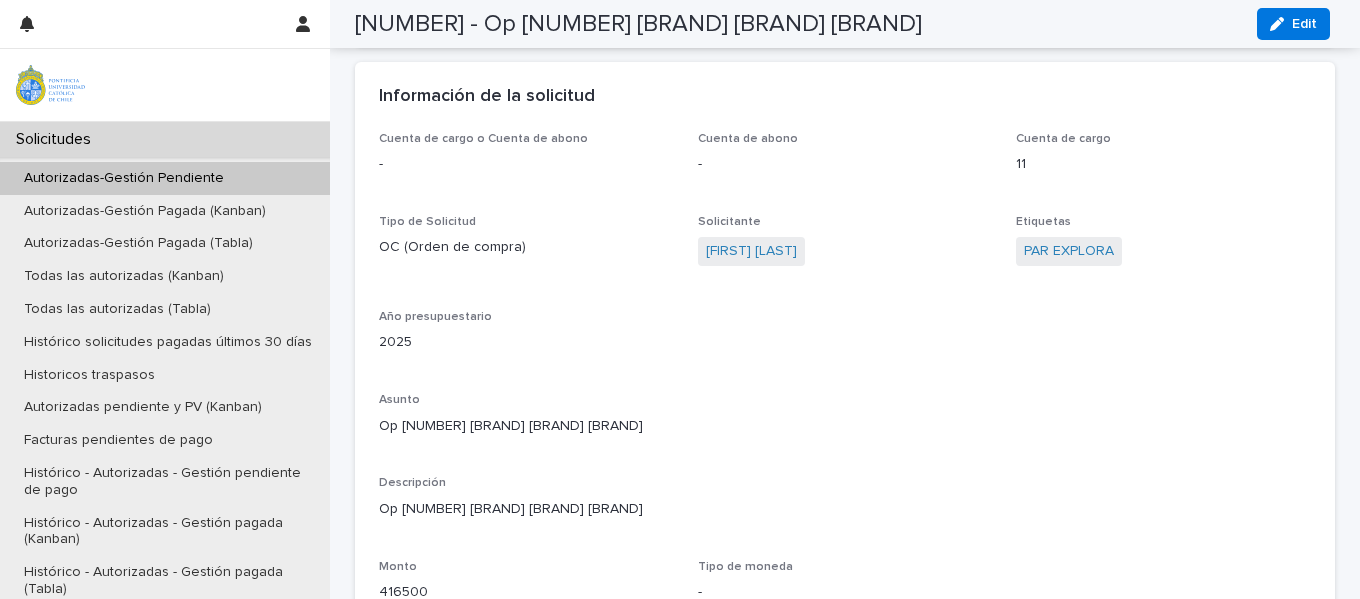 scroll, scrollTop: 1262, scrollLeft: 0, axis: vertical 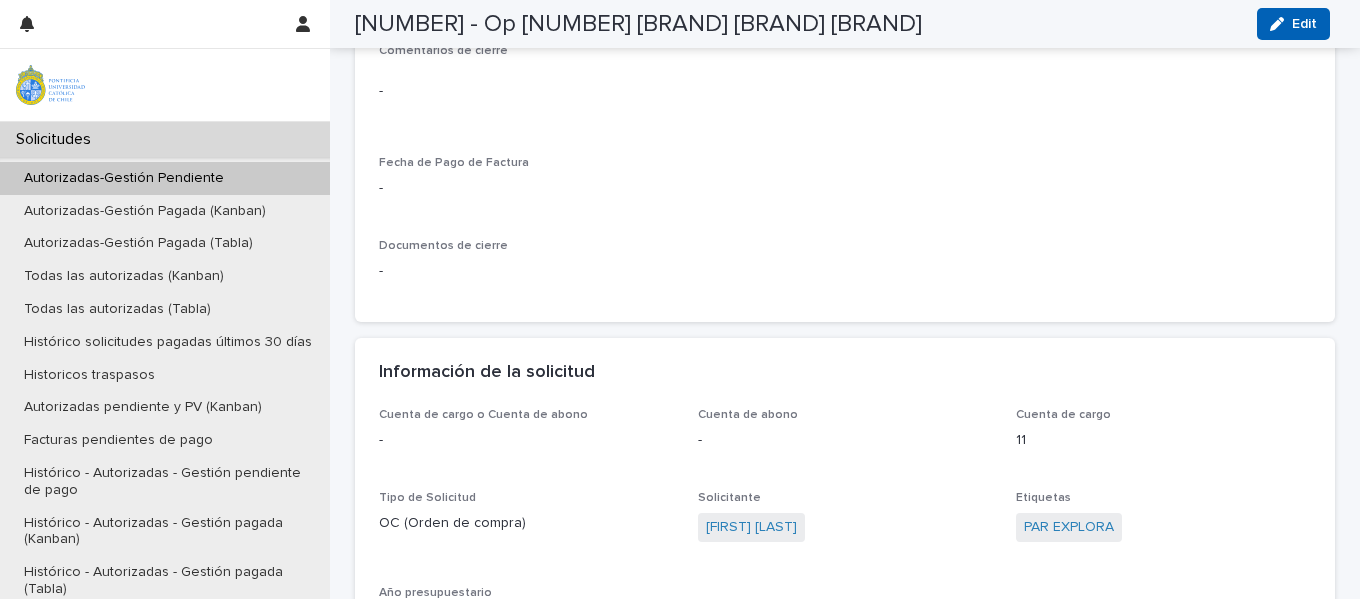 click on "Edit" at bounding box center (1304, 24) 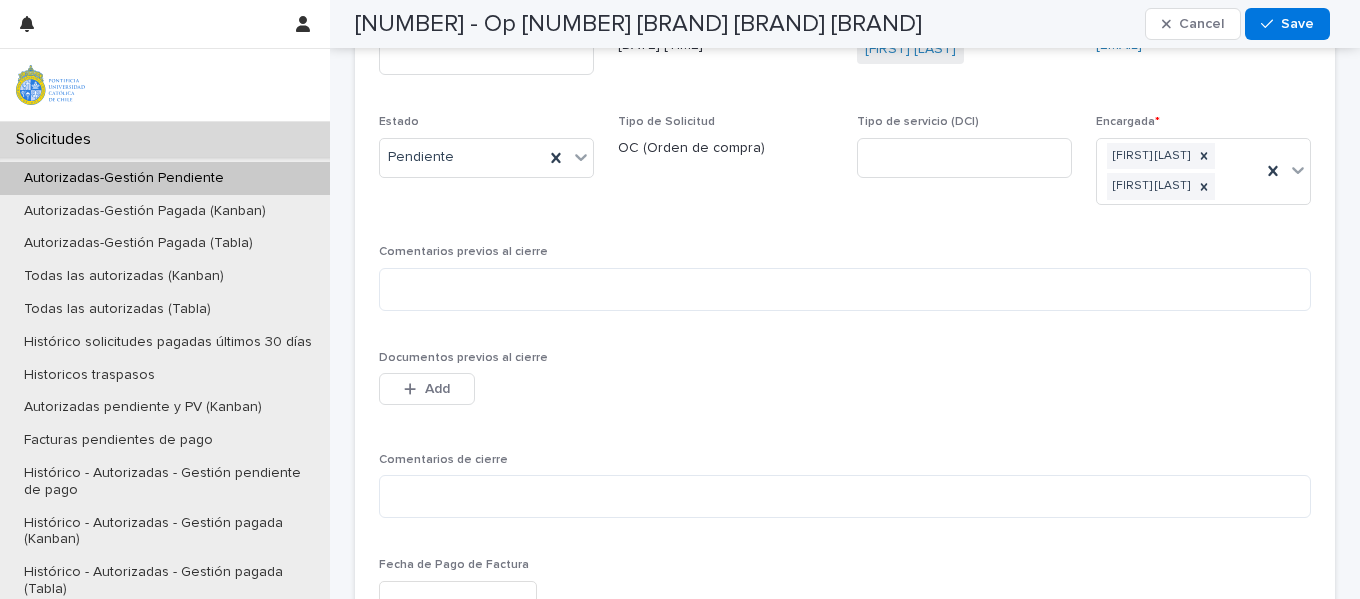 scroll, scrollTop: 676, scrollLeft: 0, axis: vertical 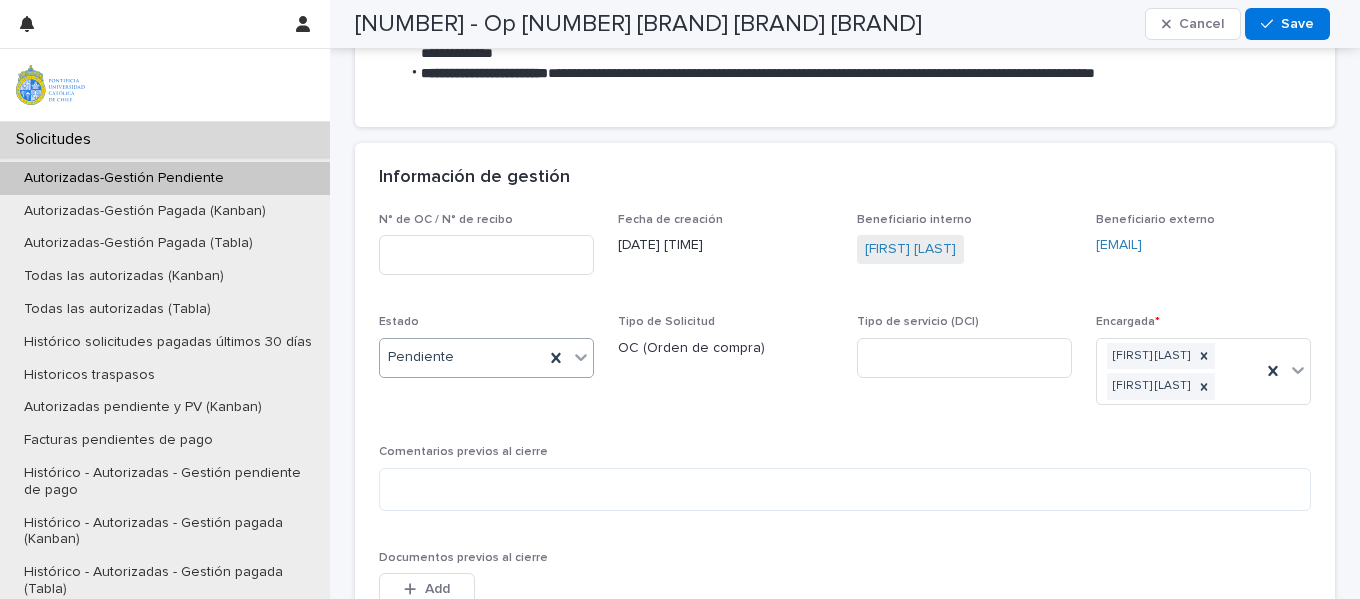 click 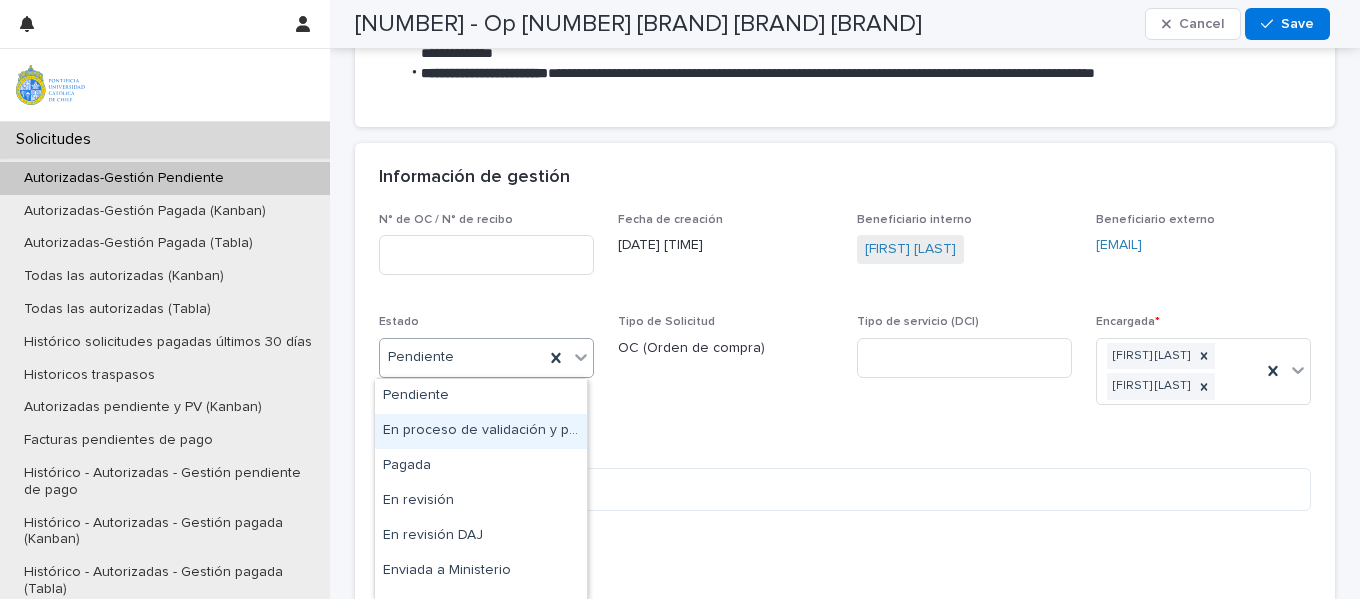 click on "En proceso de validación y pago" at bounding box center [481, 431] 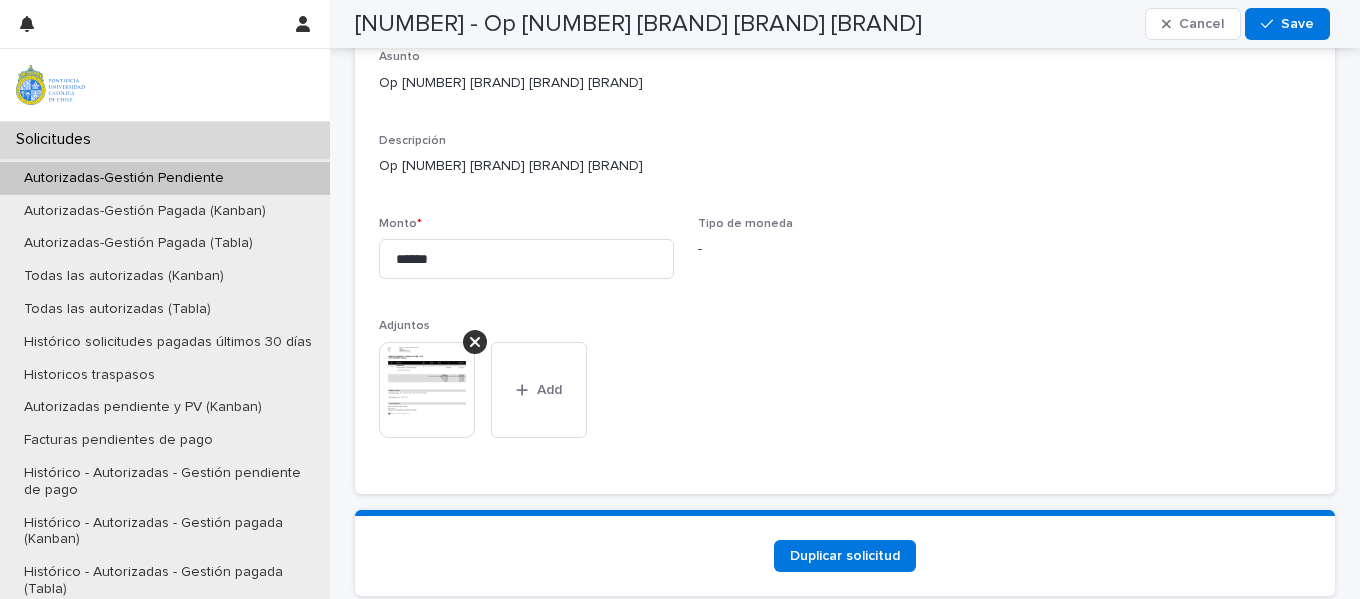 scroll, scrollTop: 2076, scrollLeft: 0, axis: vertical 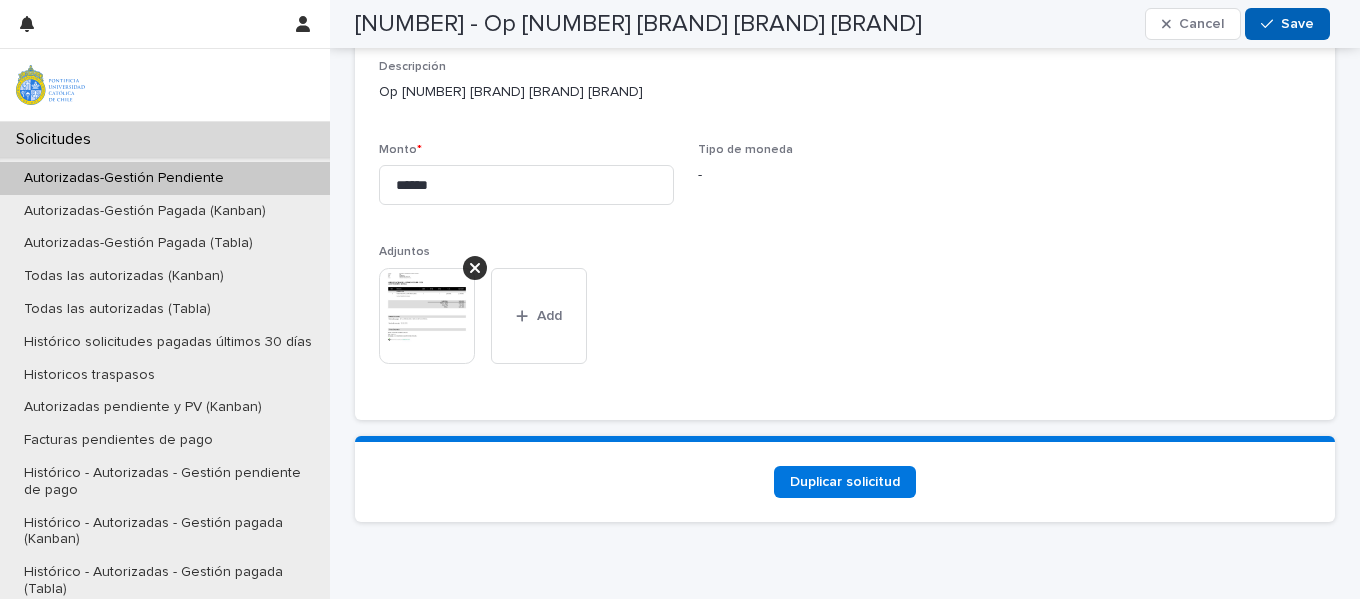 click on "Save" at bounding box center (1297, 24) 